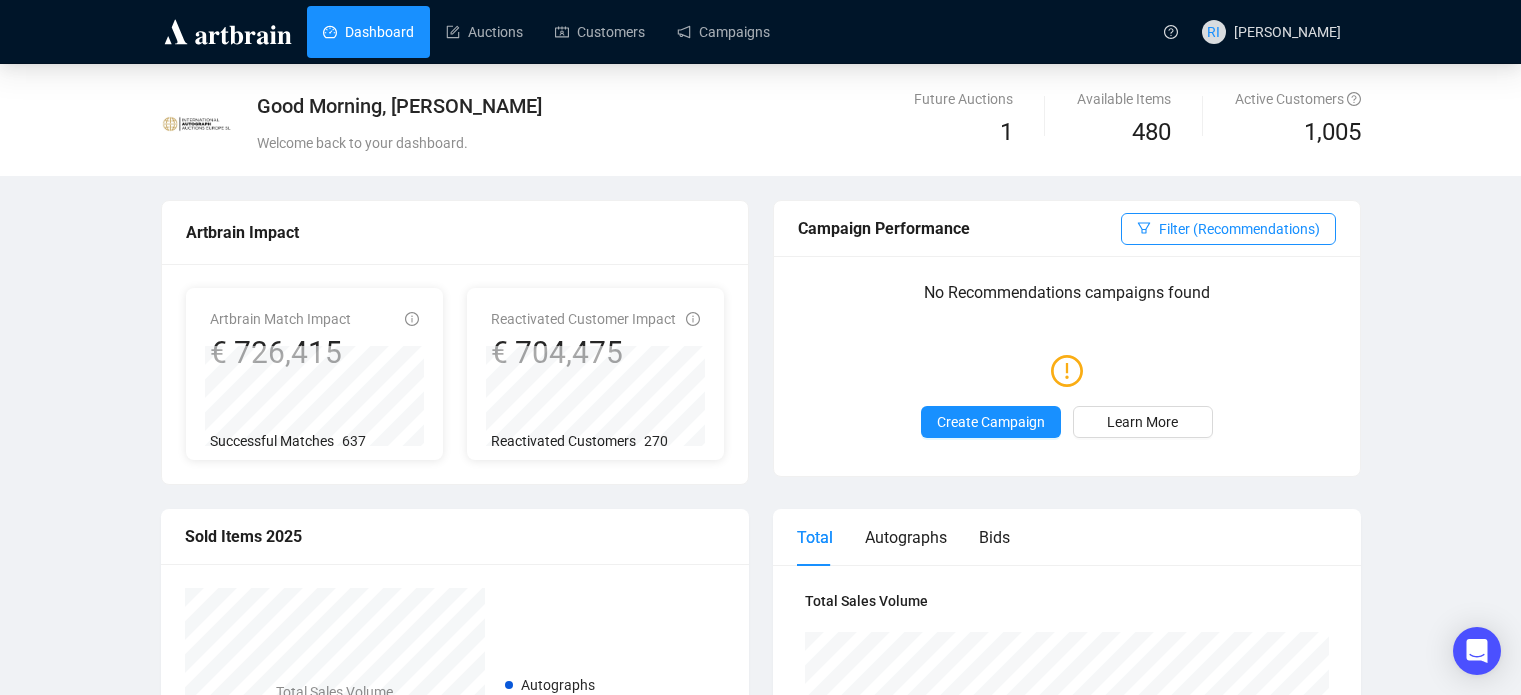 scroll, scrollTop: 0, scrollLeft: 0, axis: both 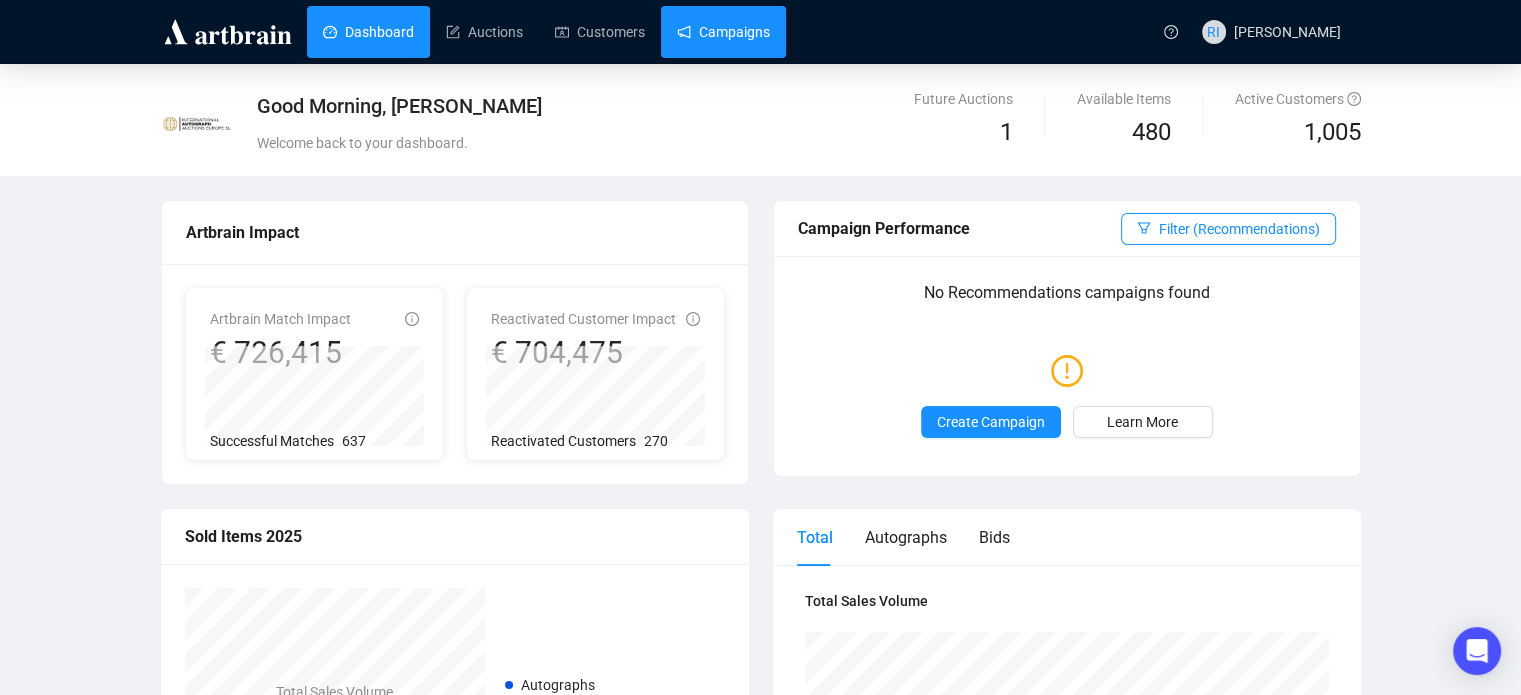 click on "Campaigns" at bounding box center [723, 32] 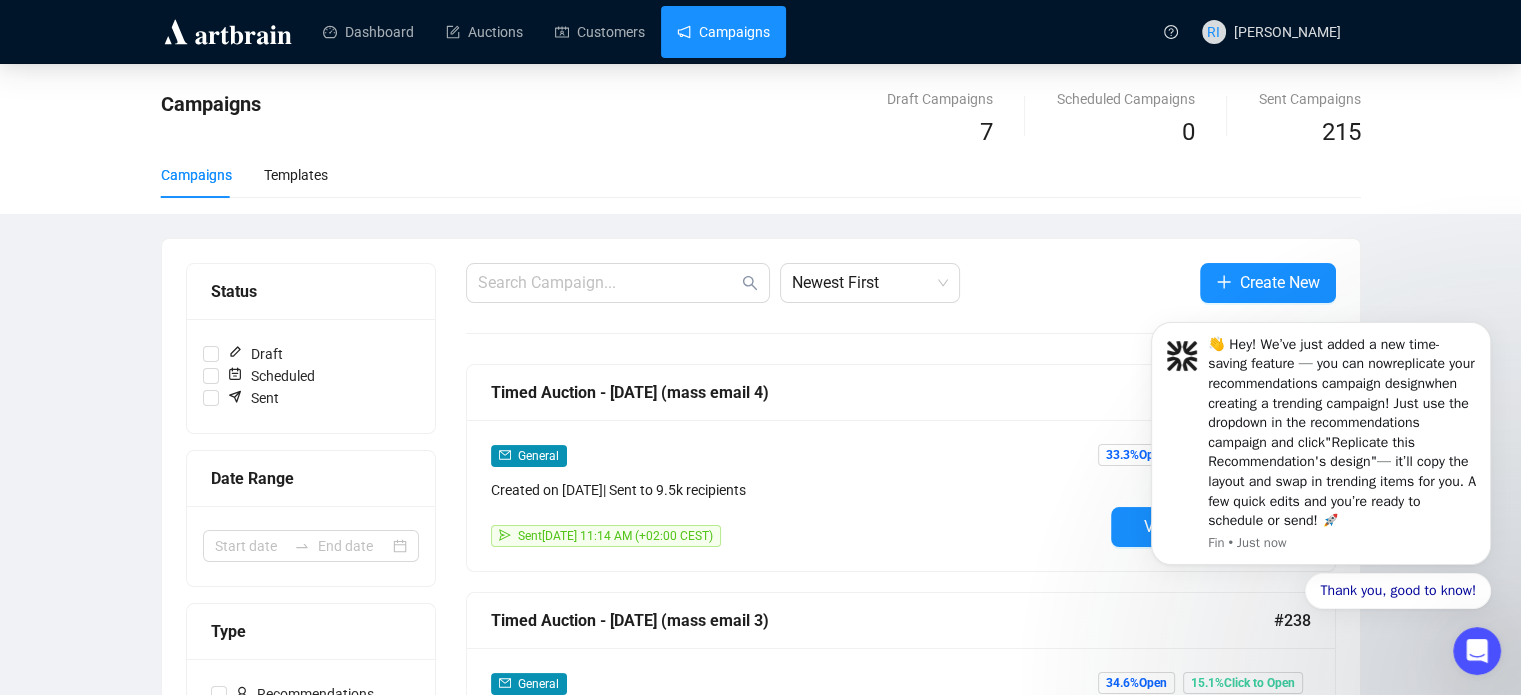 scroll, scrollTop: 0, scrollLeft: 0, axis: both 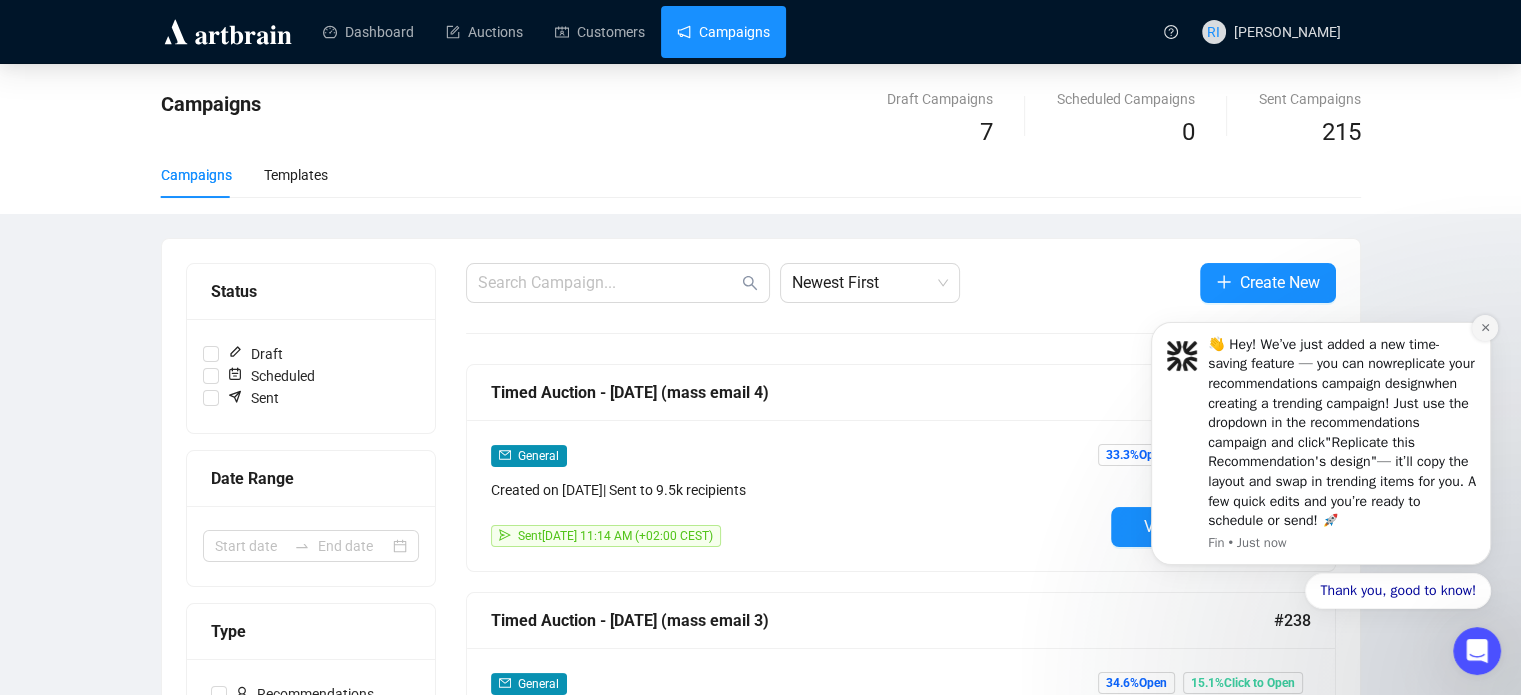 click at bounding box center (1485, 328) 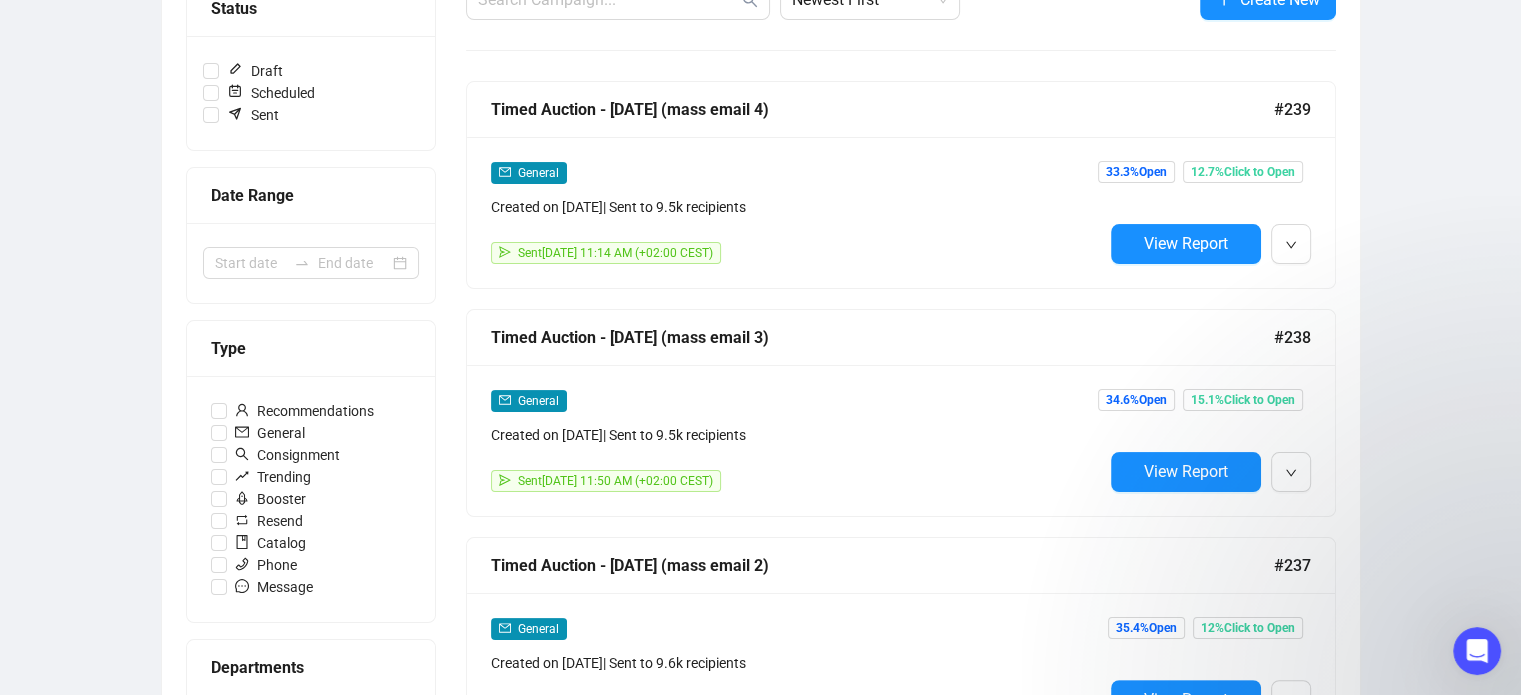 scroll, scrollTop: 313, scrollLeft: 0, axis: vertical 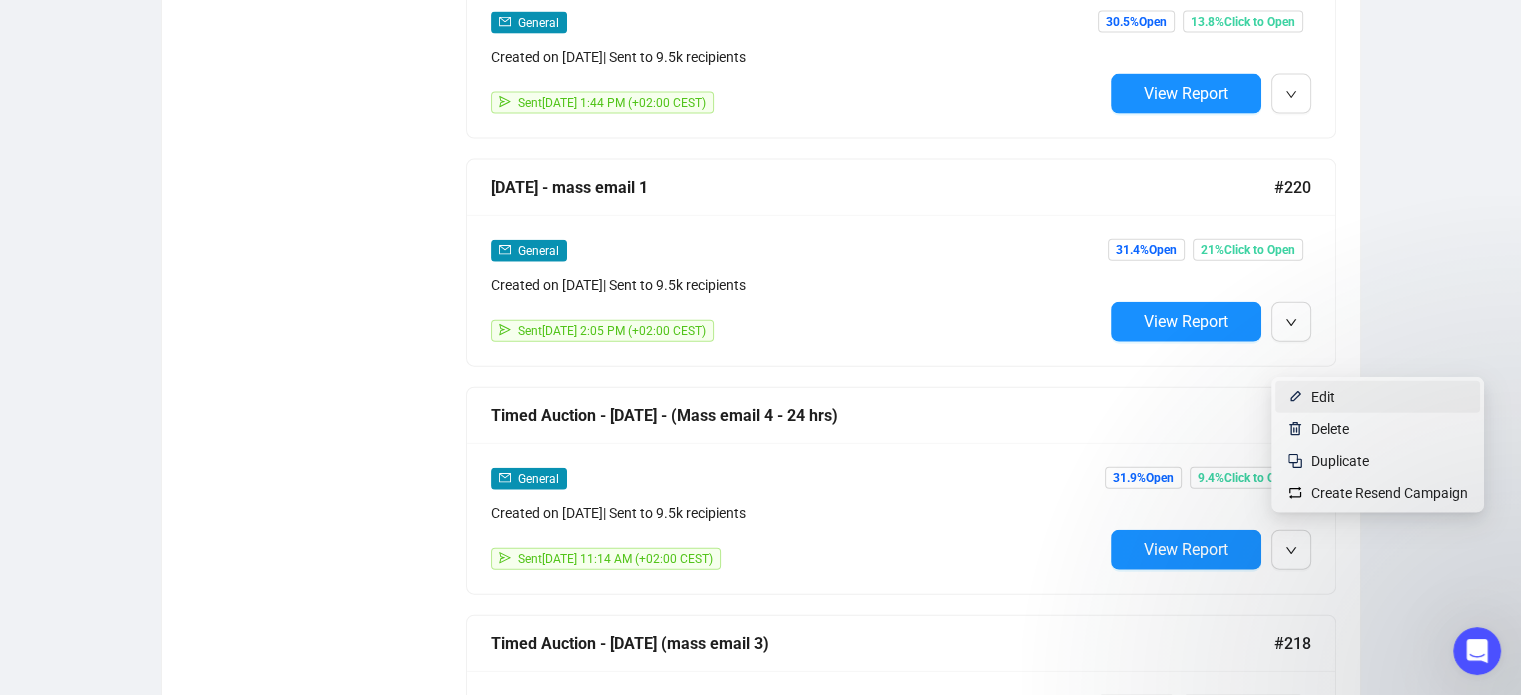 click on "Edit" at bounding box center (1323, 397) 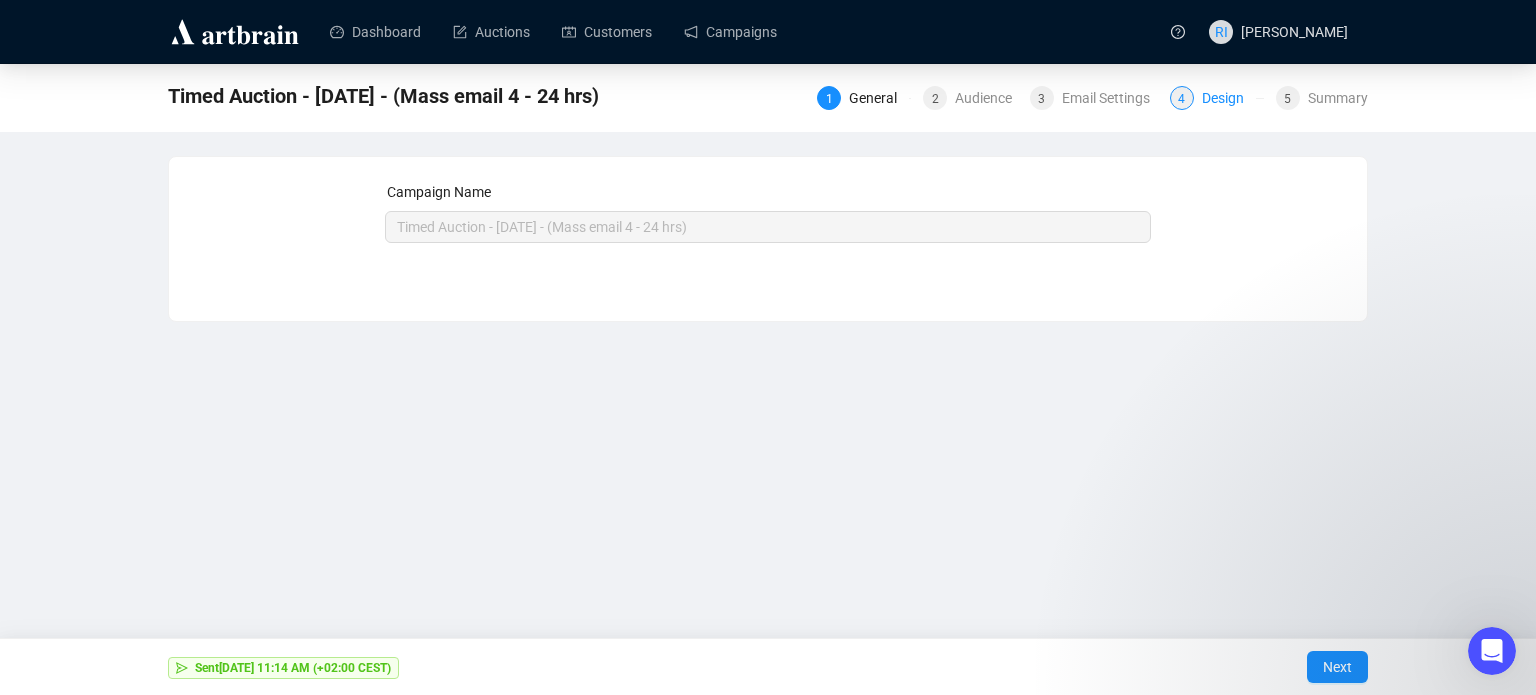 click on "Design" at bounding box center (1229, 98) 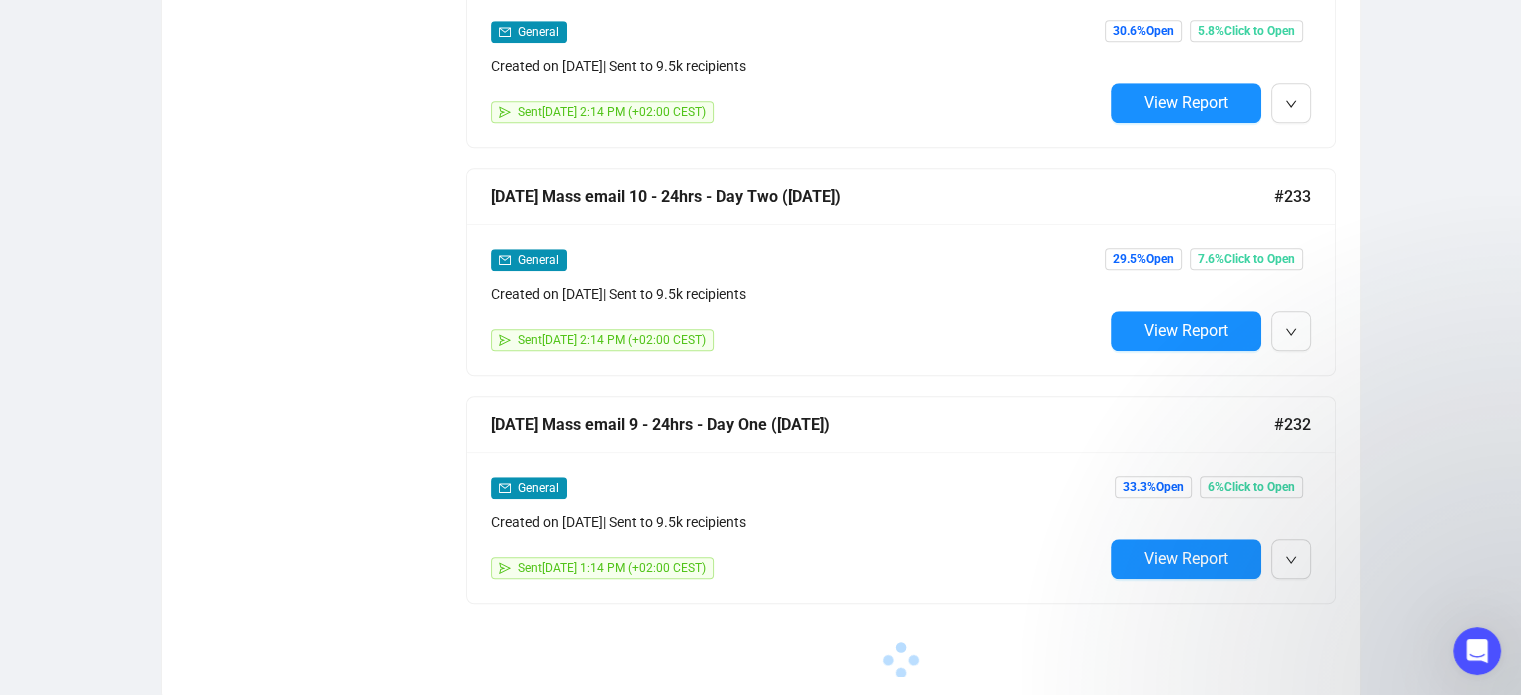scroll, scrollTop: 1564, scrollLeft: 0, axis: vertical 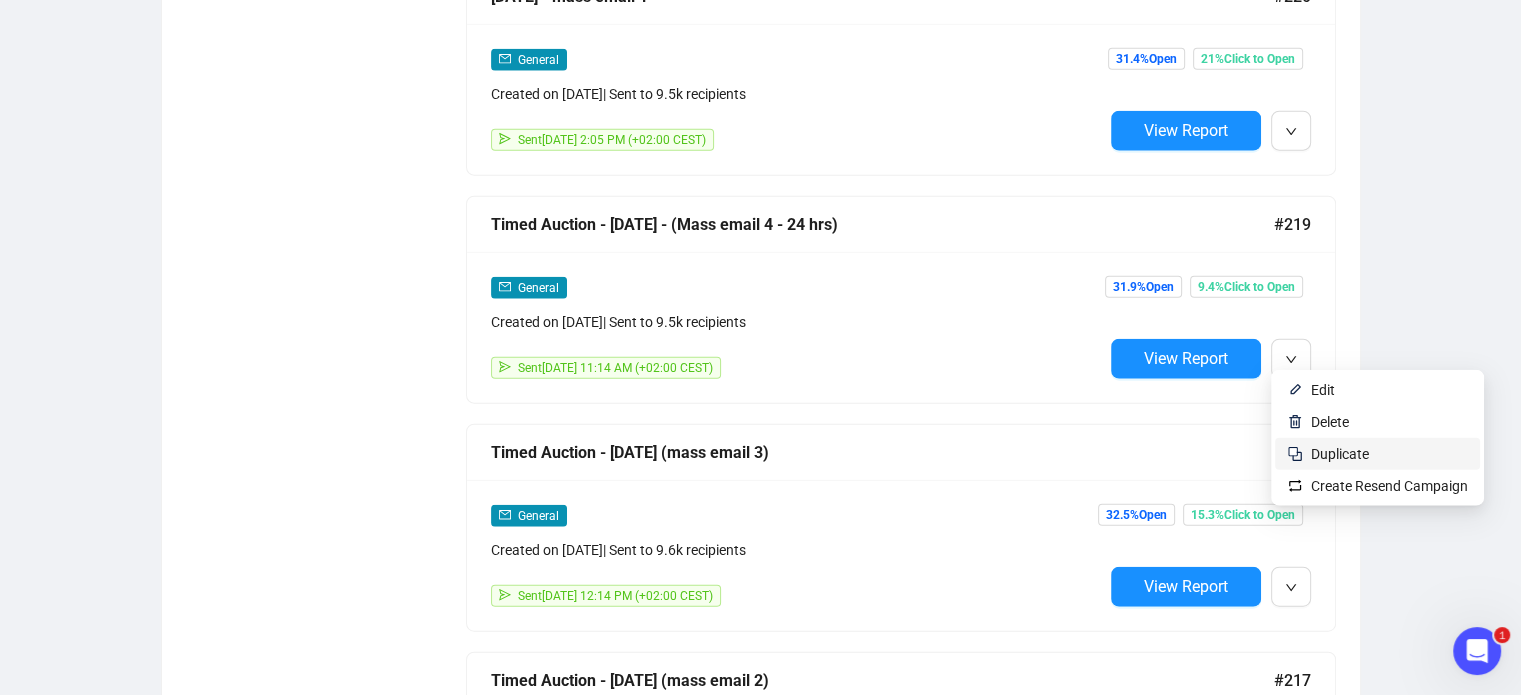 click on "Duplicate" at bounding box center [1340, 454] 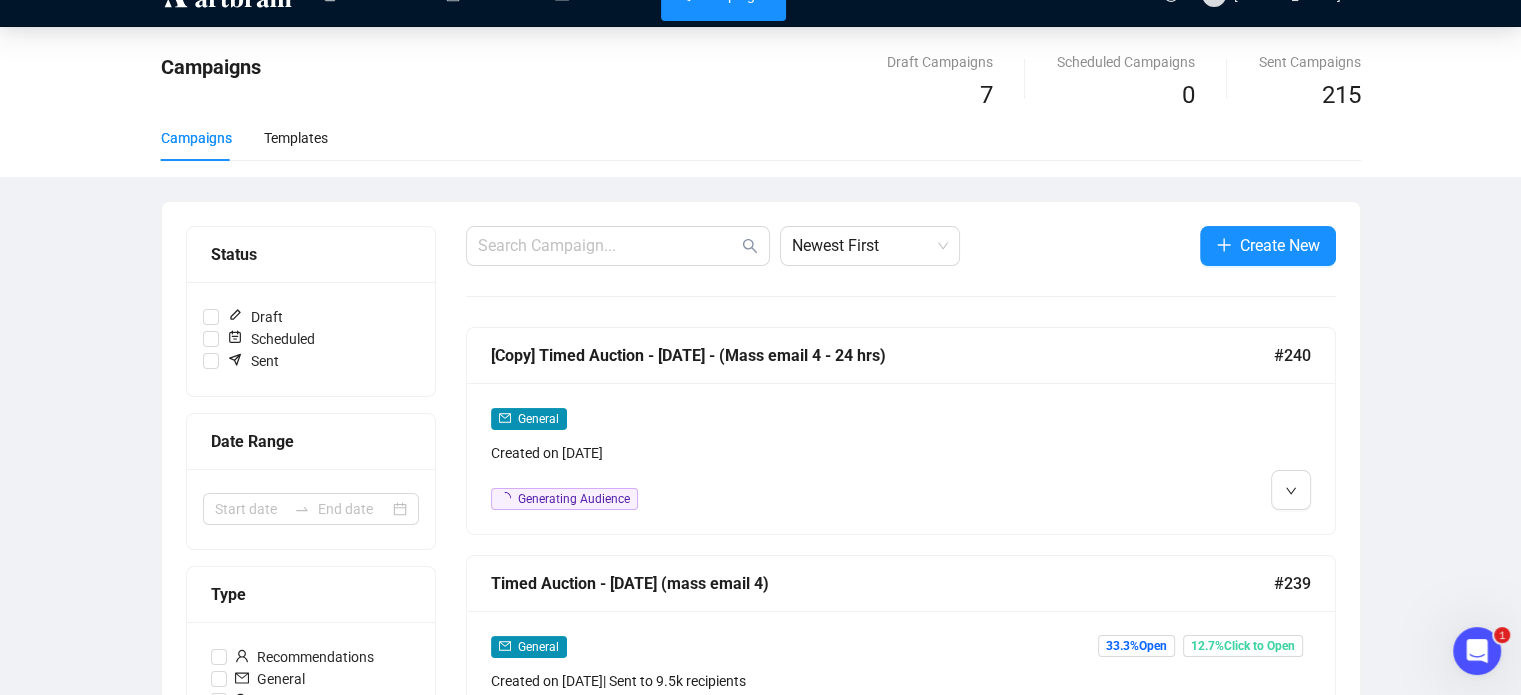 scroll, scrollTop: 0, scrollLeft: 0, axis: both 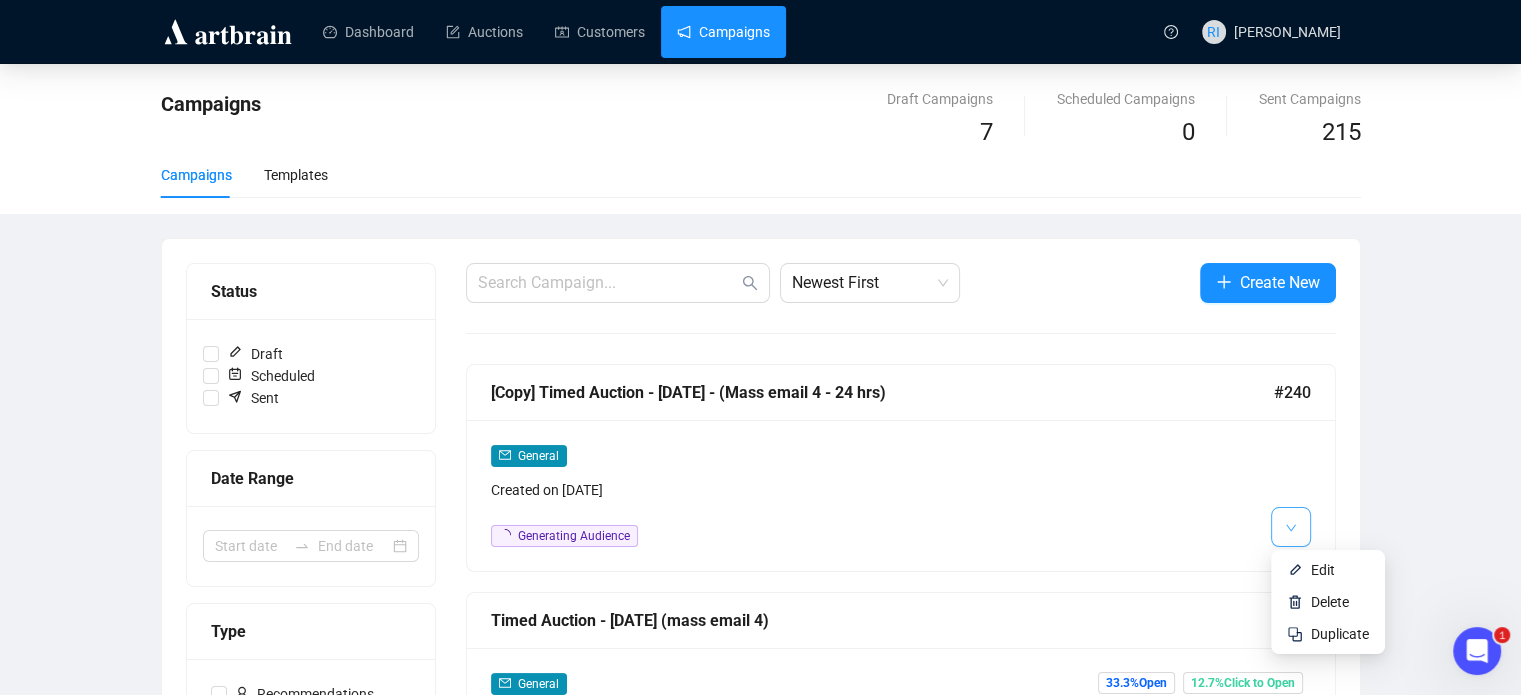 click at bounding box center (1291, 527) 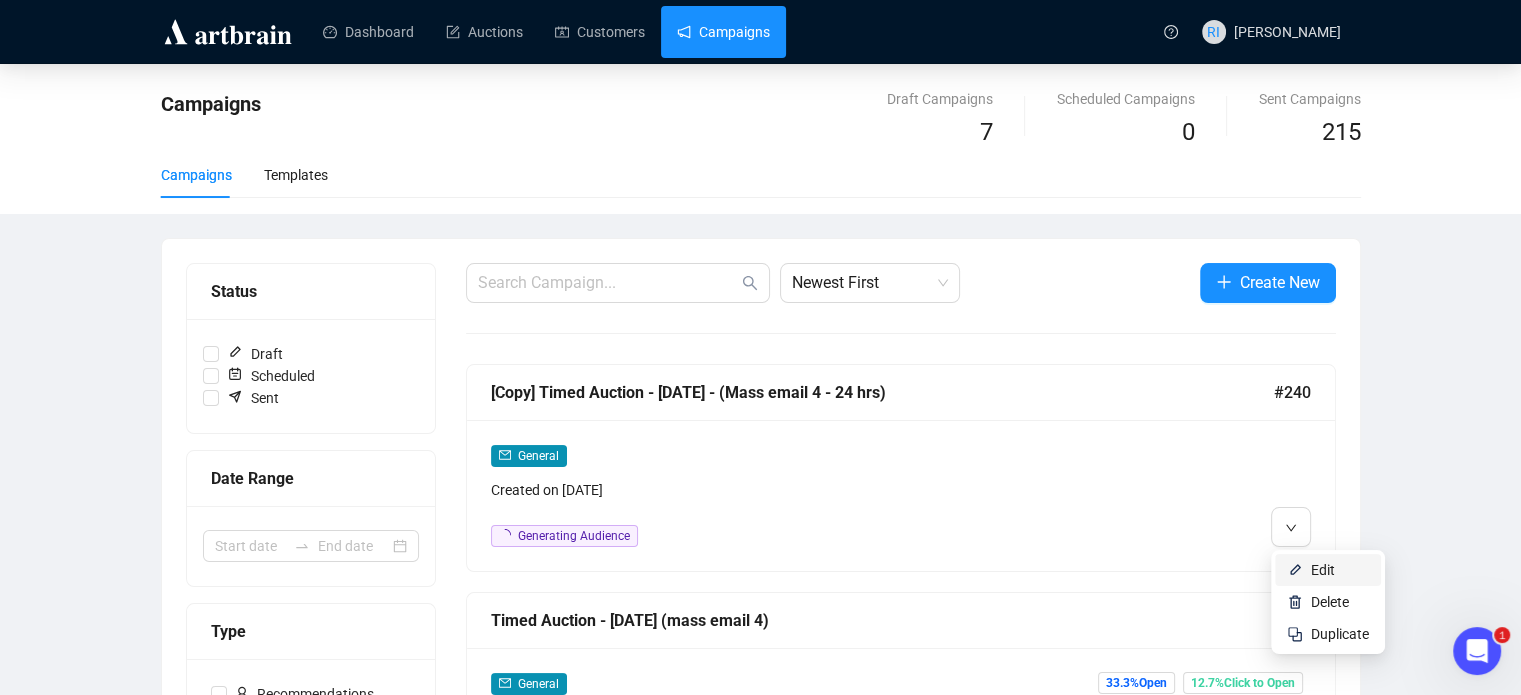 click on "Edit" at bounding box center [1323, 570] 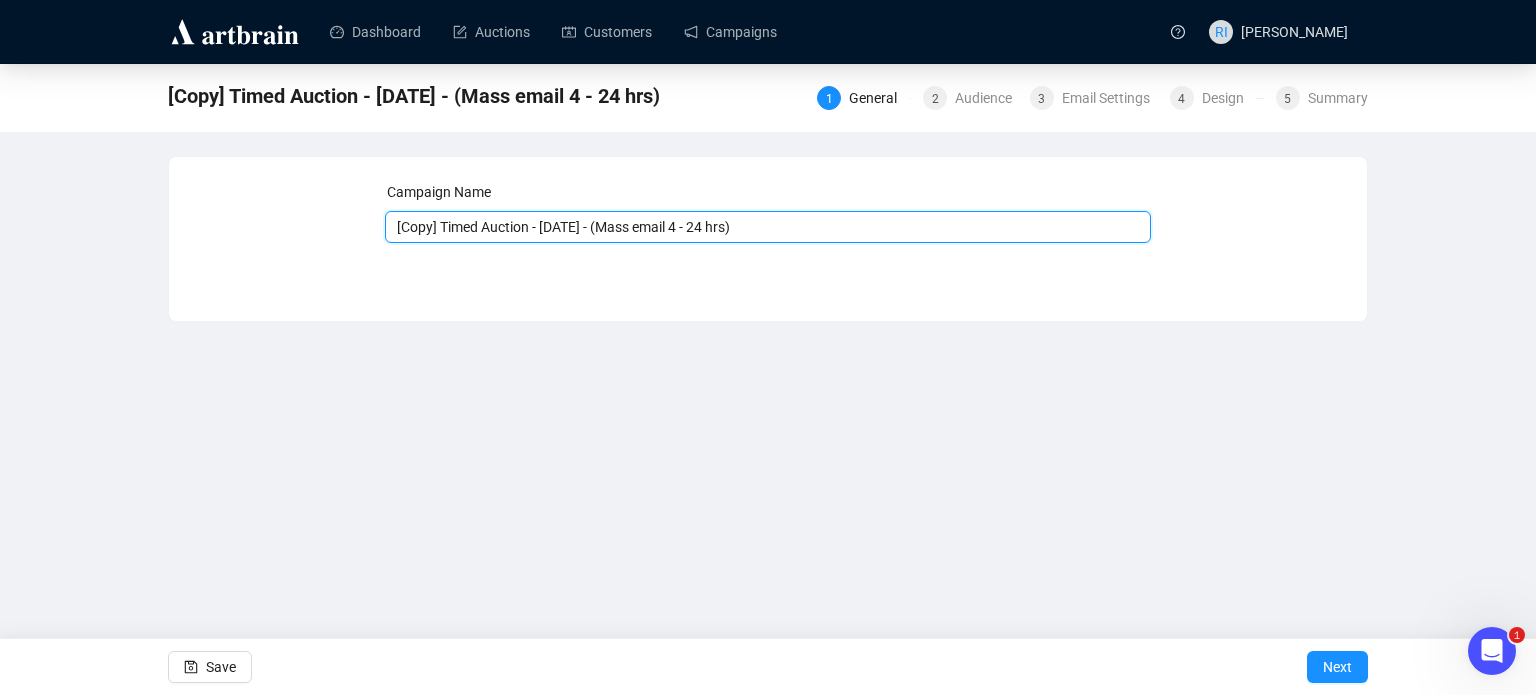 click on "[Copy] Timed Auction - [DATE] - (Mass email 4 - 24 hrs)" at bounding box center (768, 227) 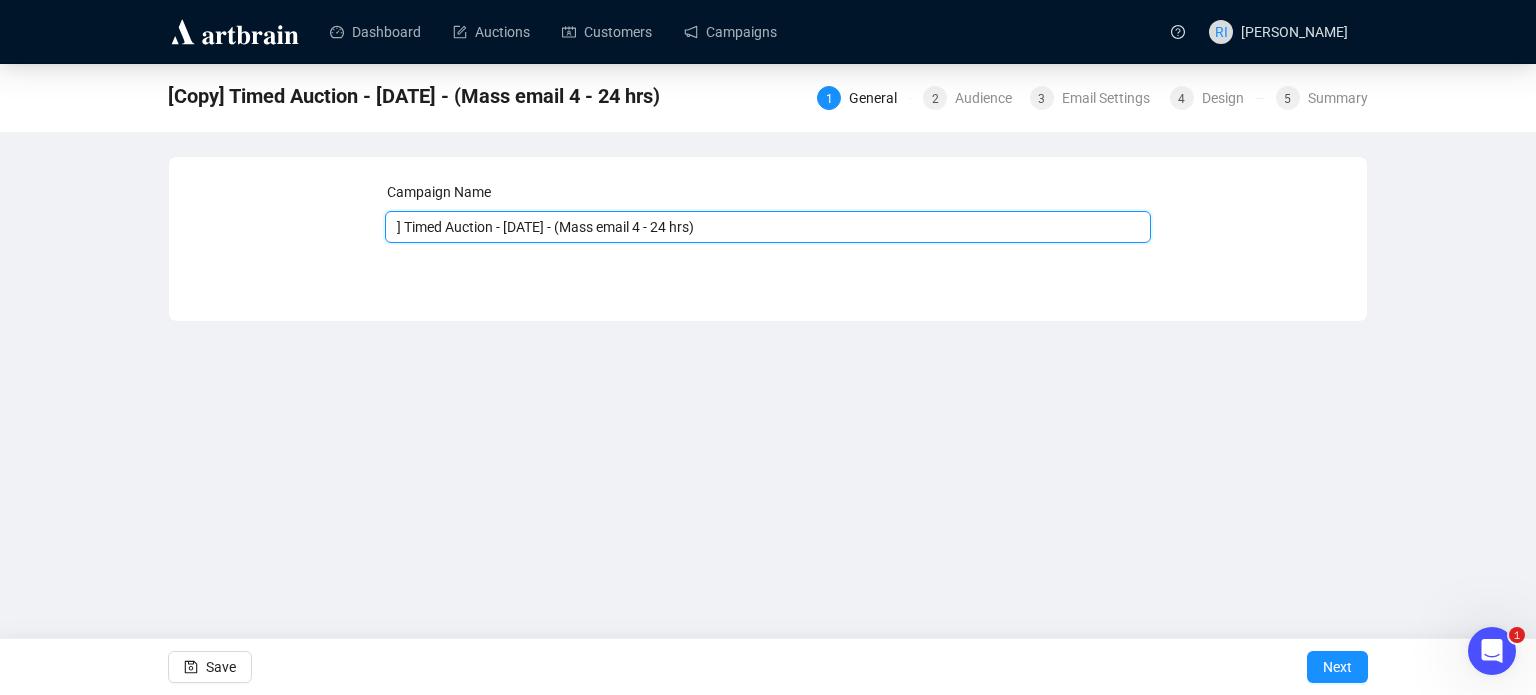 click on "] Timed Auction - [DATE] - (Mass email 4 - 24 hrs)" at bounding box center [768, 227] 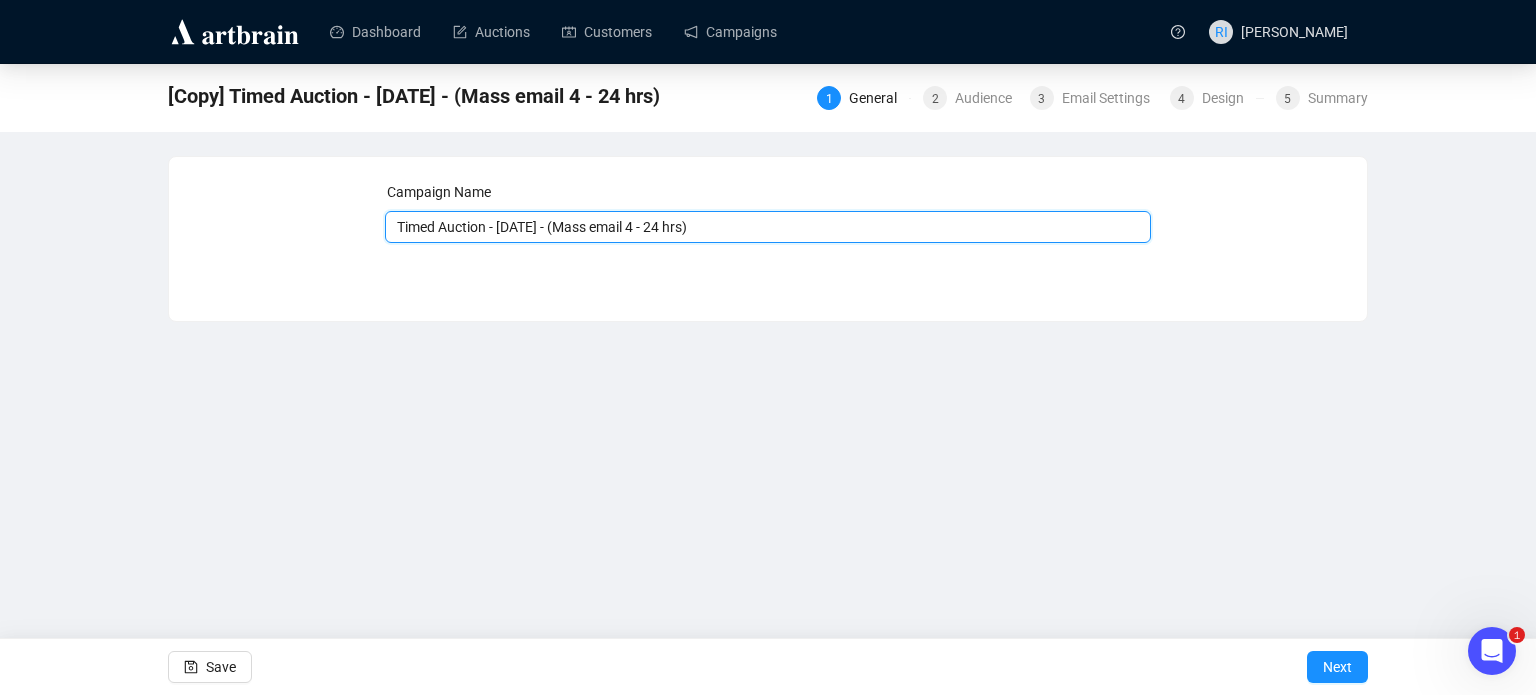 click on "Timed Auction - [DATE] - (Mass email 4 - 24 hrs)" at bounding box center (768, 227) 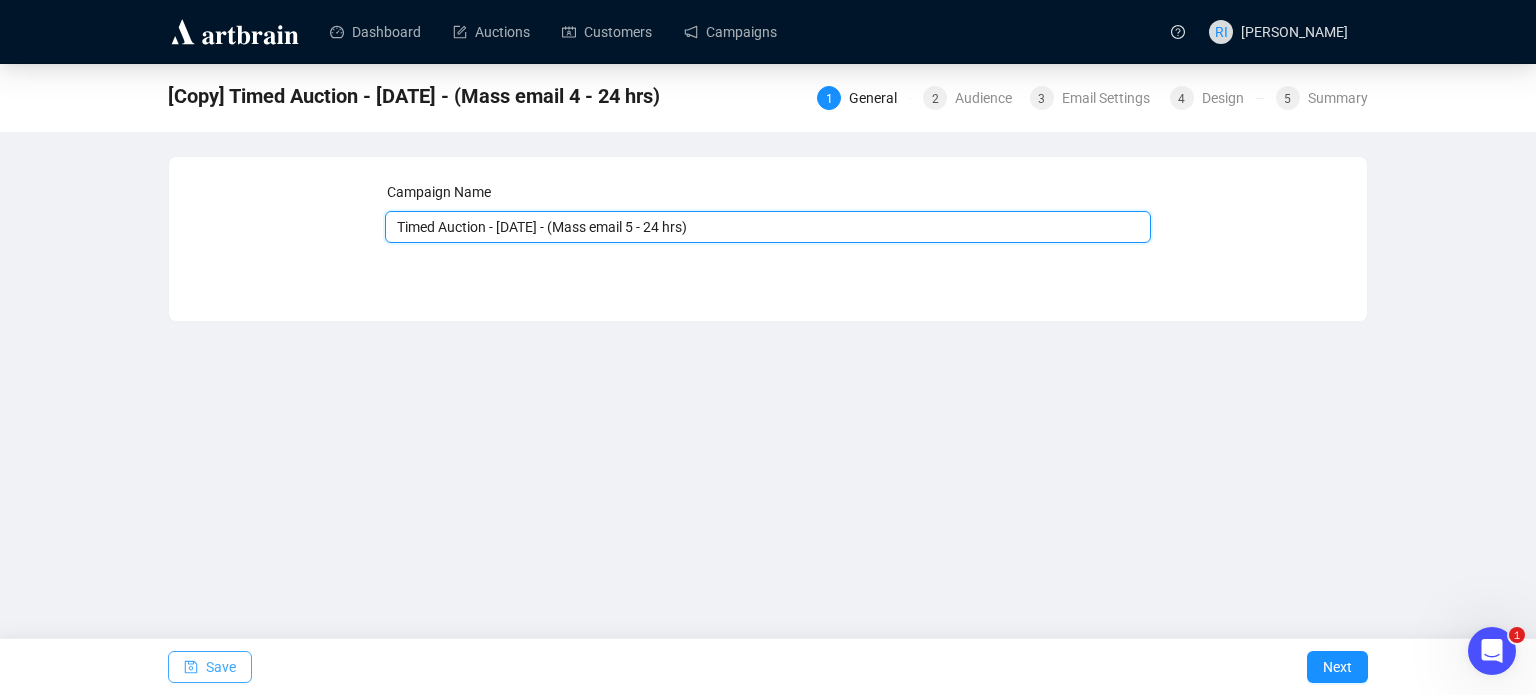 type on "Timed Auction - [DATE] - (Mass email 5 - 24 hrs)" 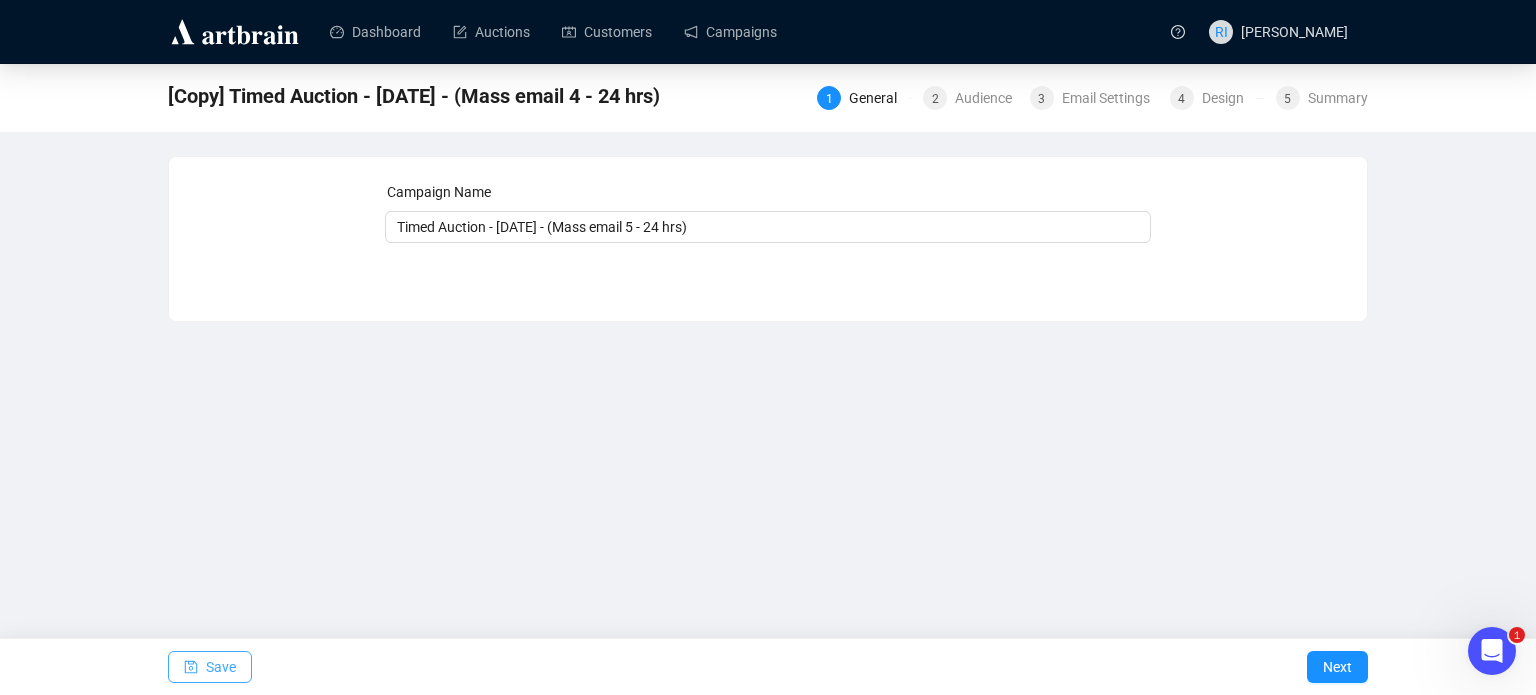 click on "Save" at bounding box center [221, 667] 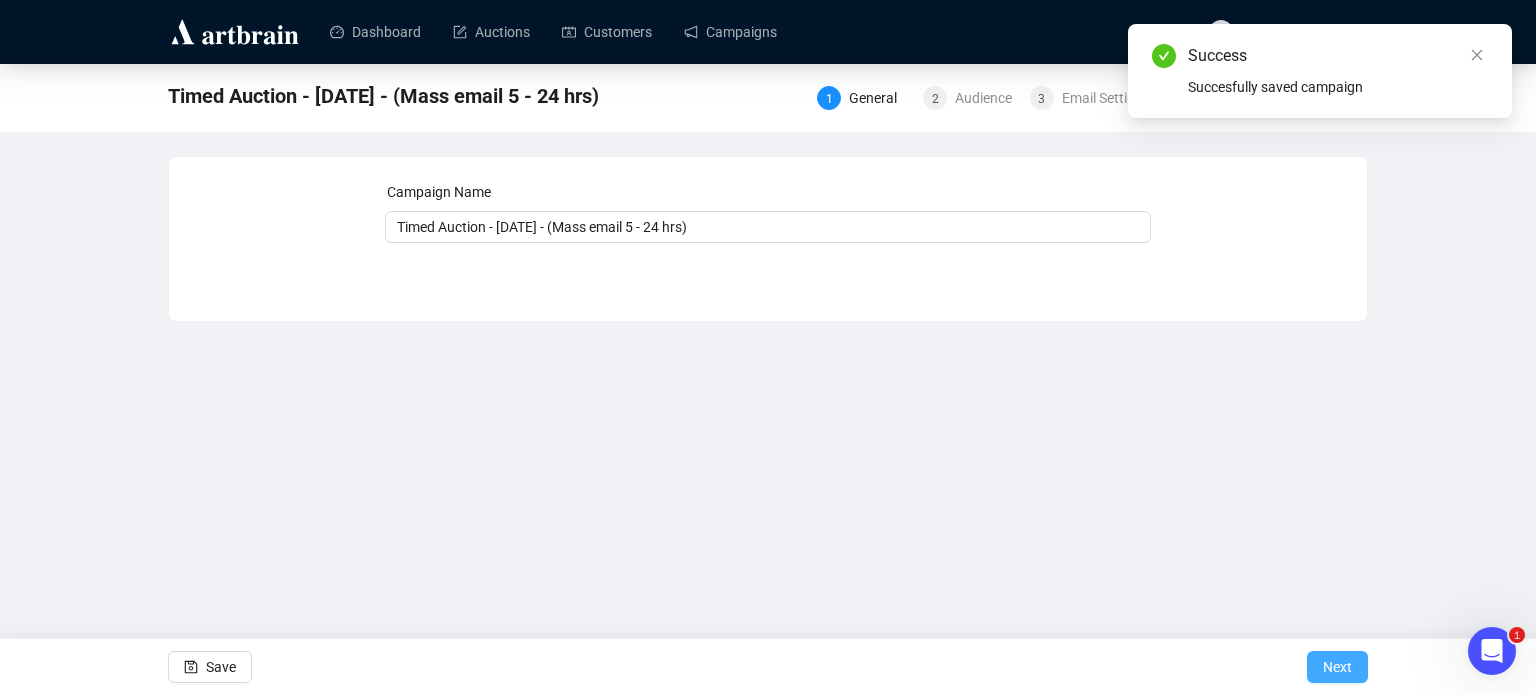 click on "Next" at bounding box center (1337, 667) 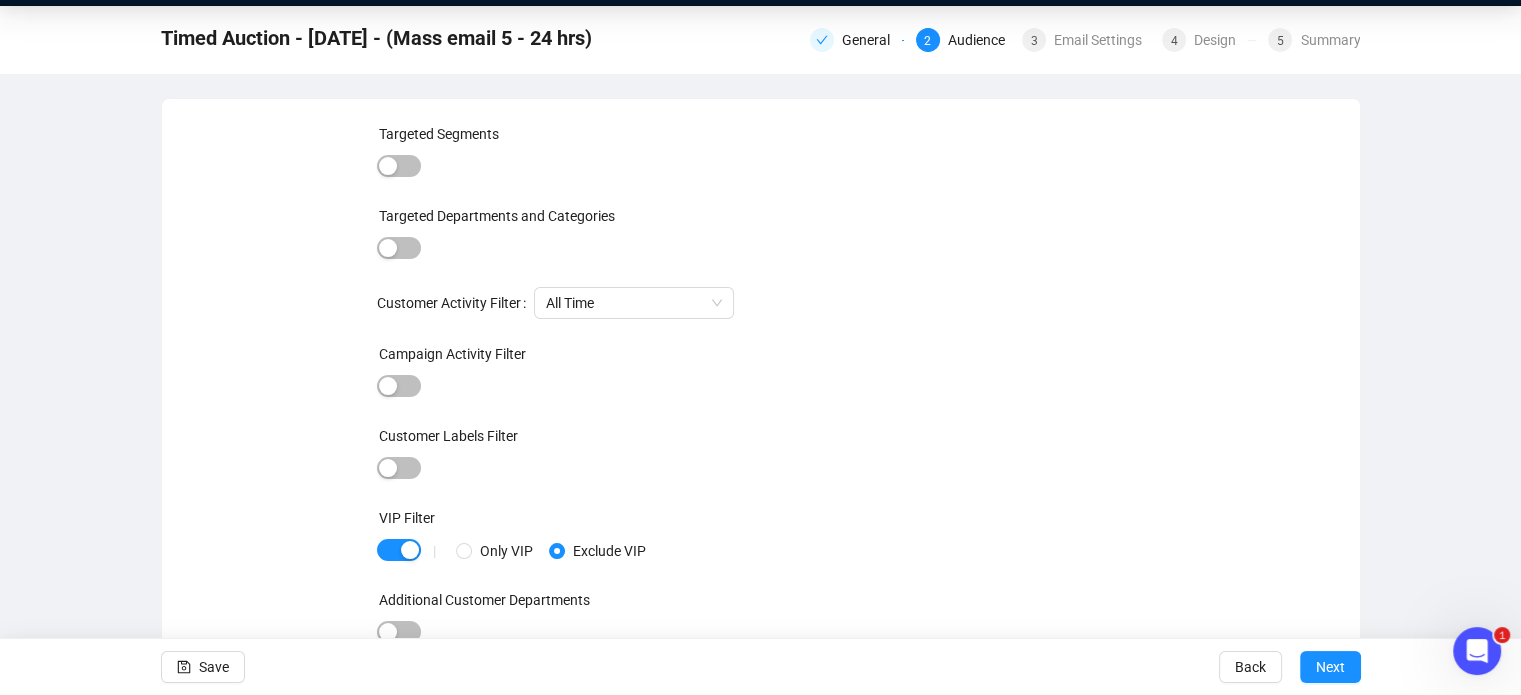 scroll, scrollTop: 0, scrollLeft: 0, axis: both 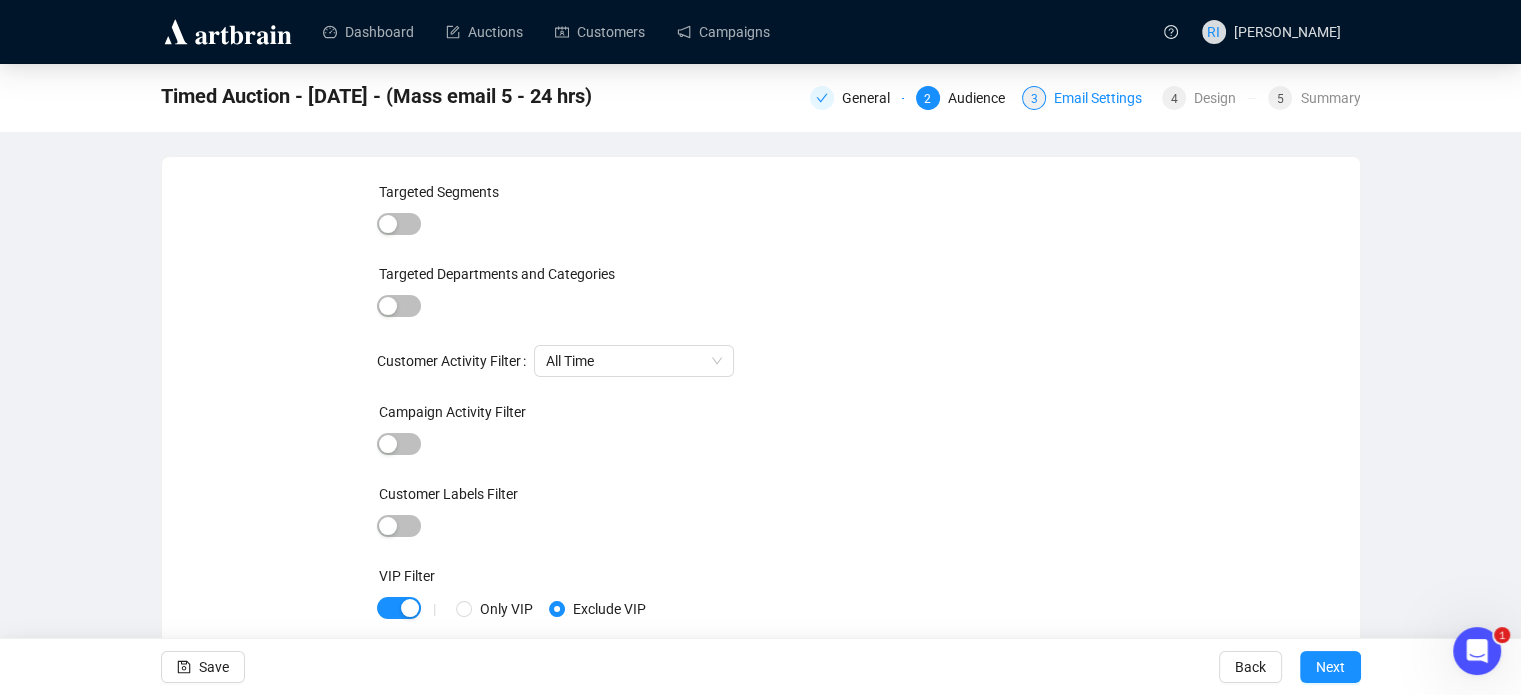 click on "Email Settings" at bounding box center (1104, 98) 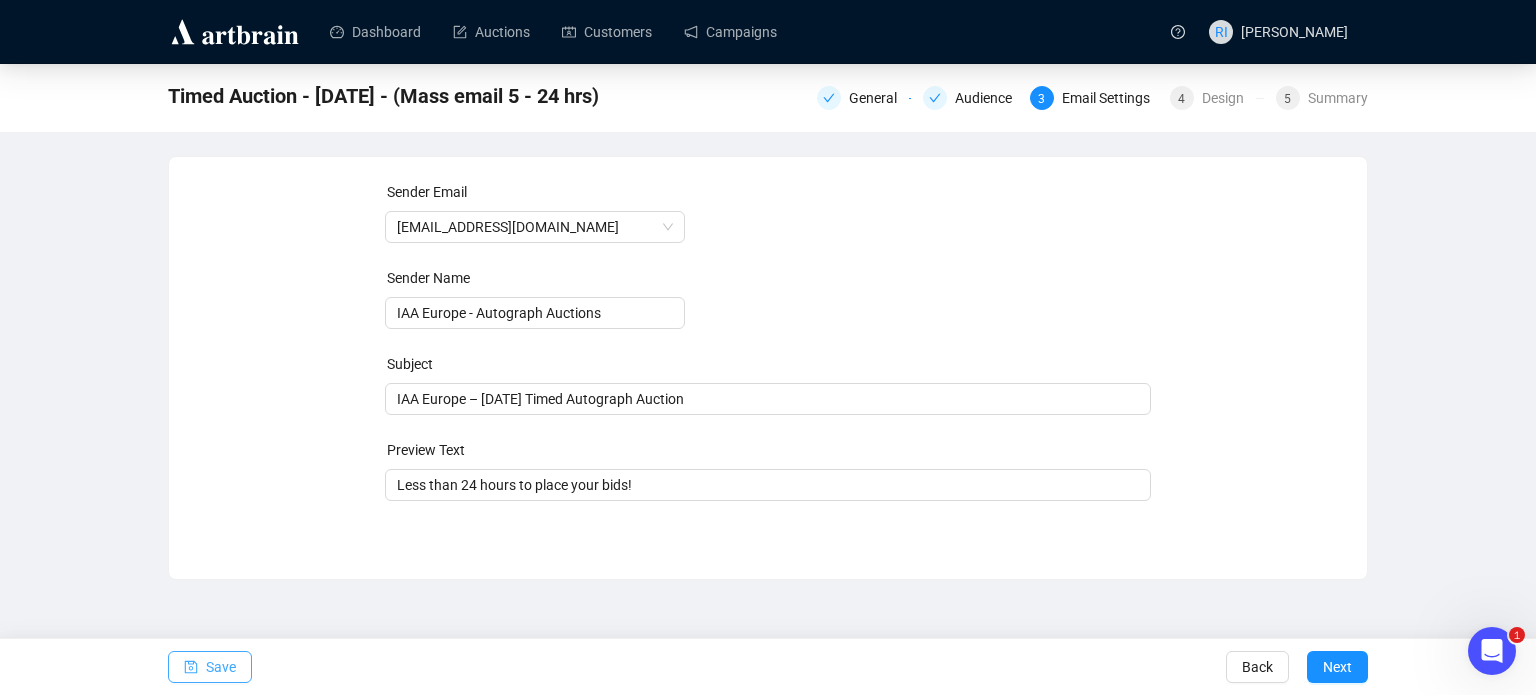 click on "Save" at bounding box center (221, 667) 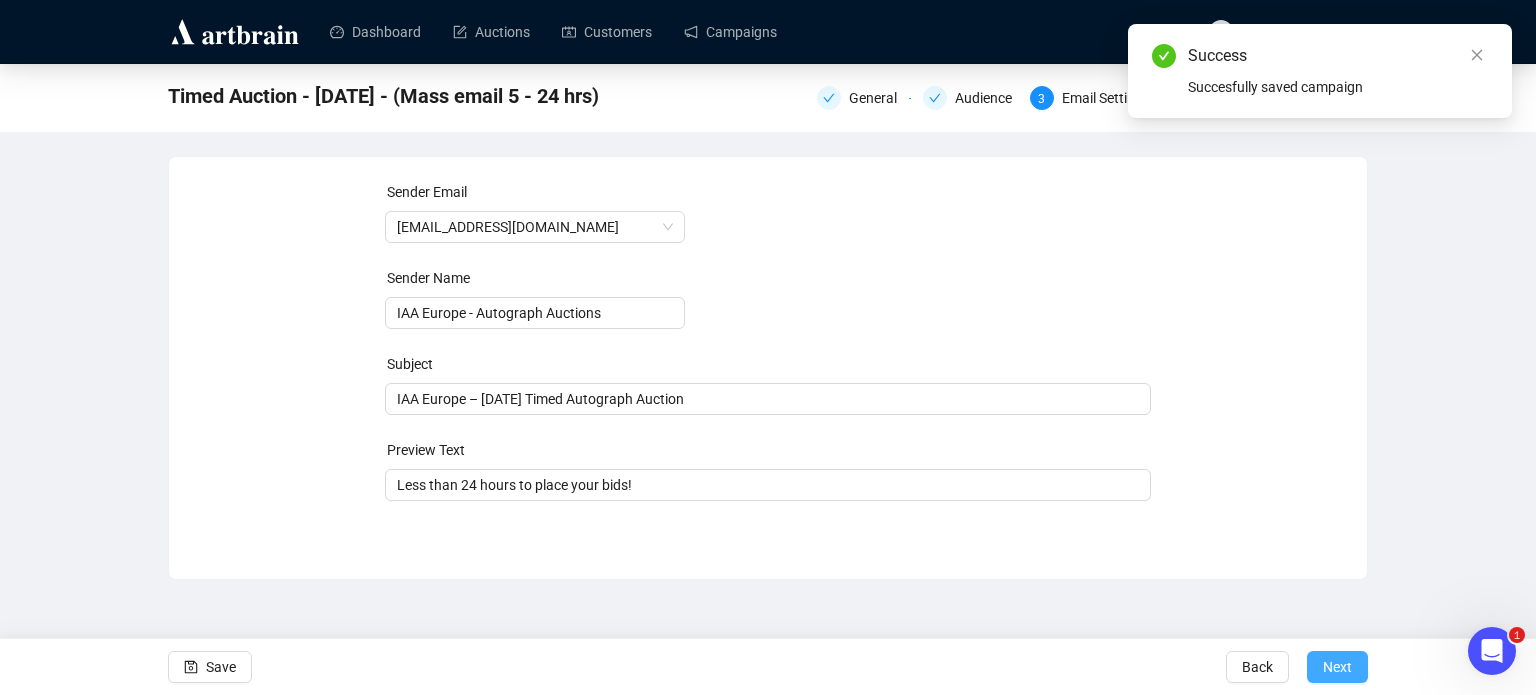 click on "Next" at bounding box center [1337, 667] 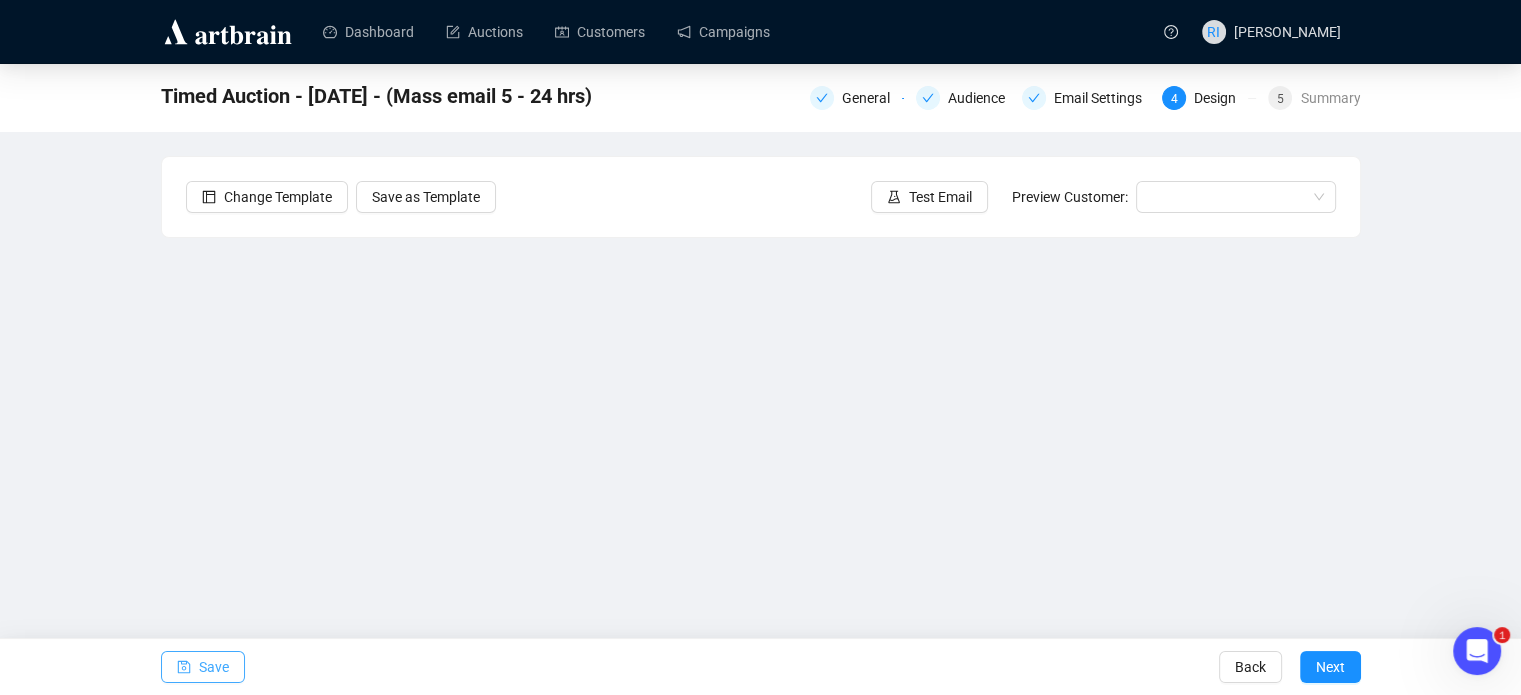 click on "Save" at bounding box center [203, 667] 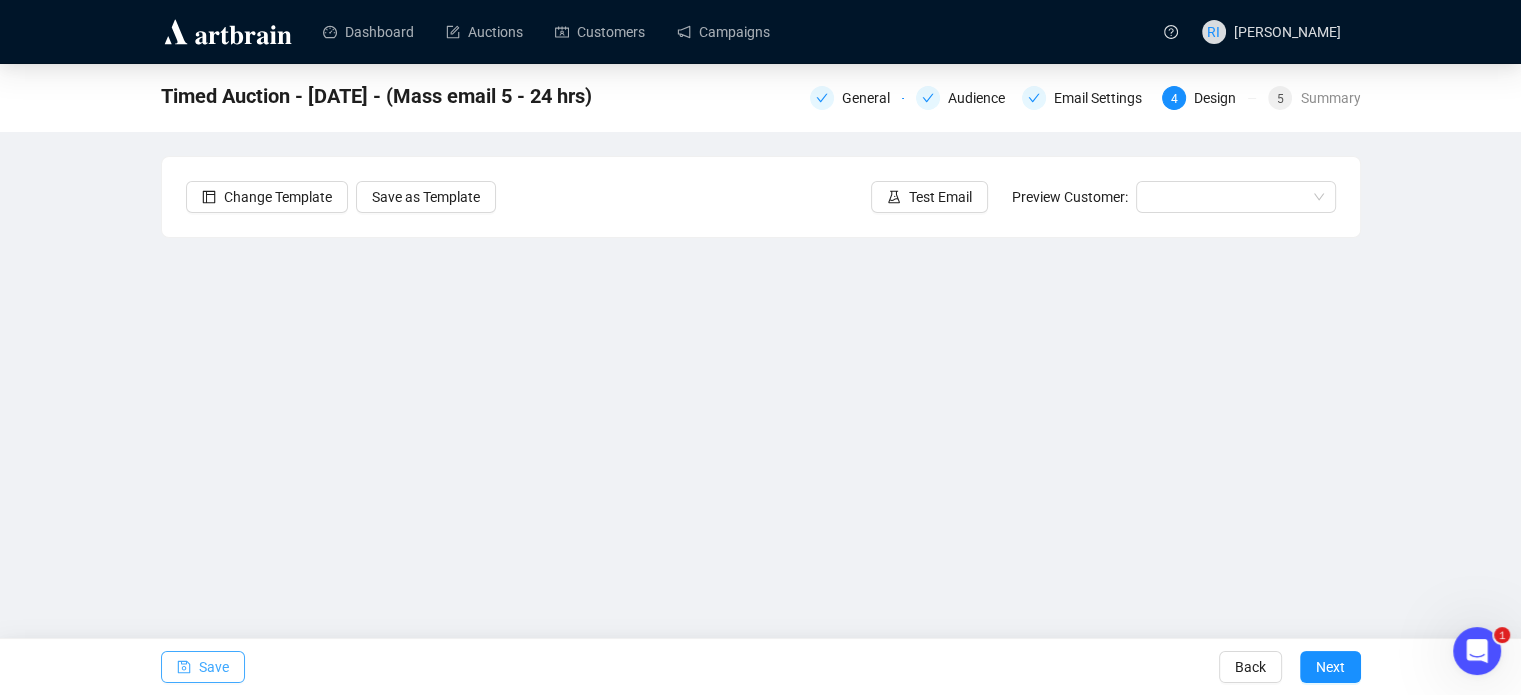 click 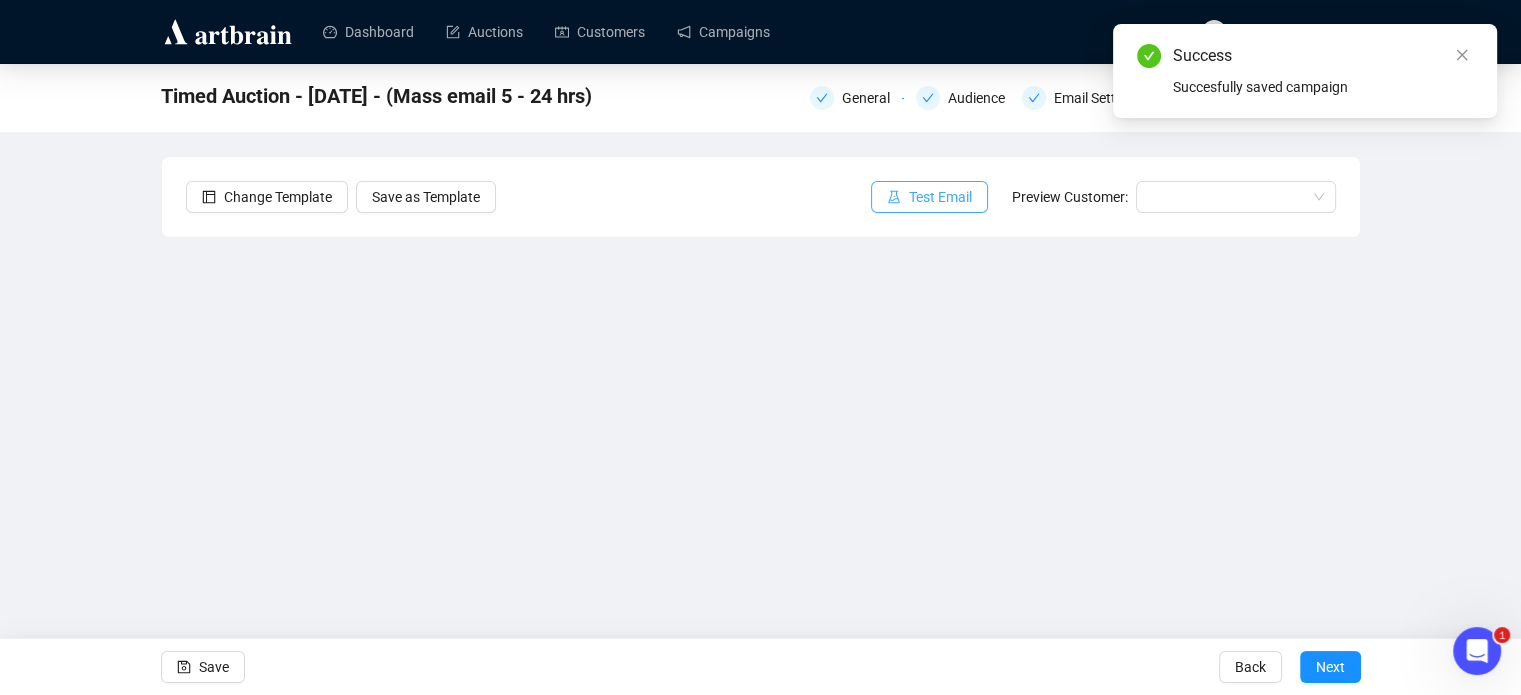 click on "Test Email" at bounding box center (940, 197) 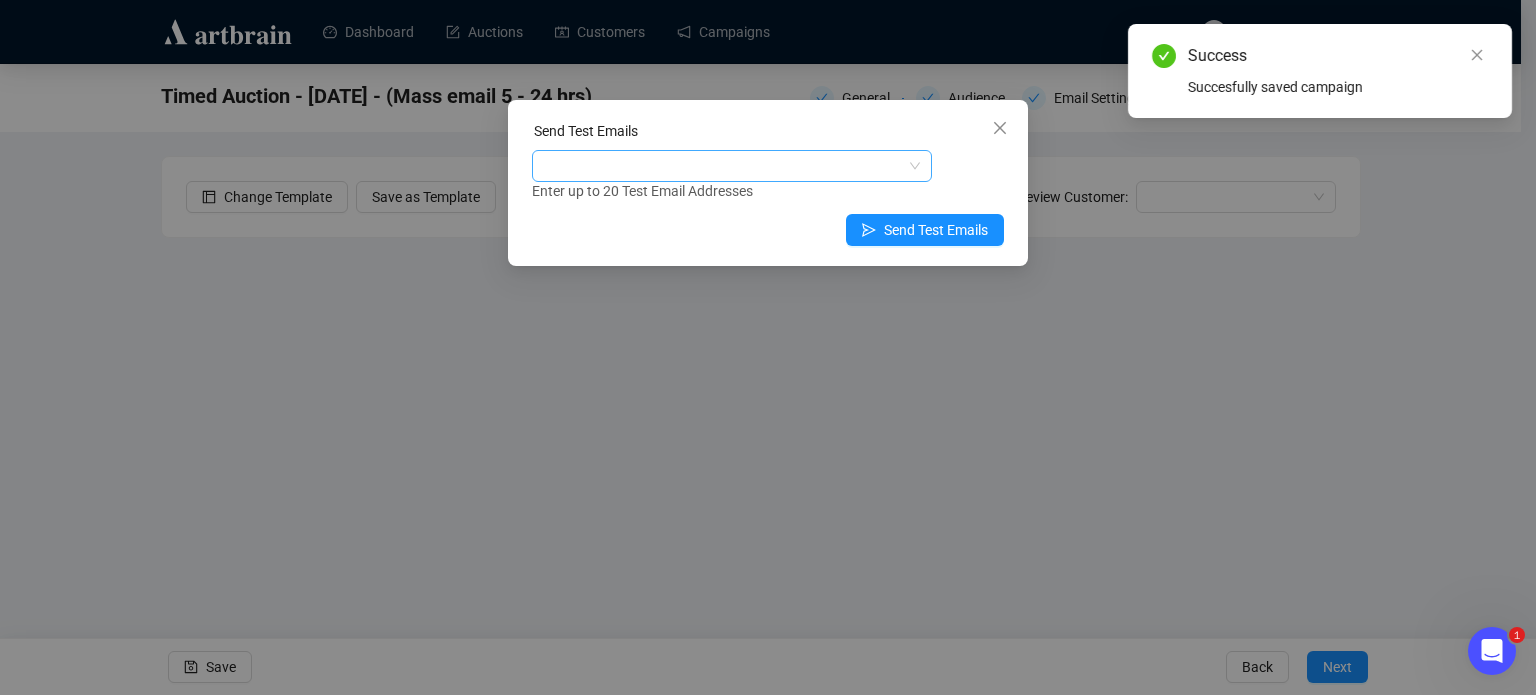 click at bounding box center [721, 166] 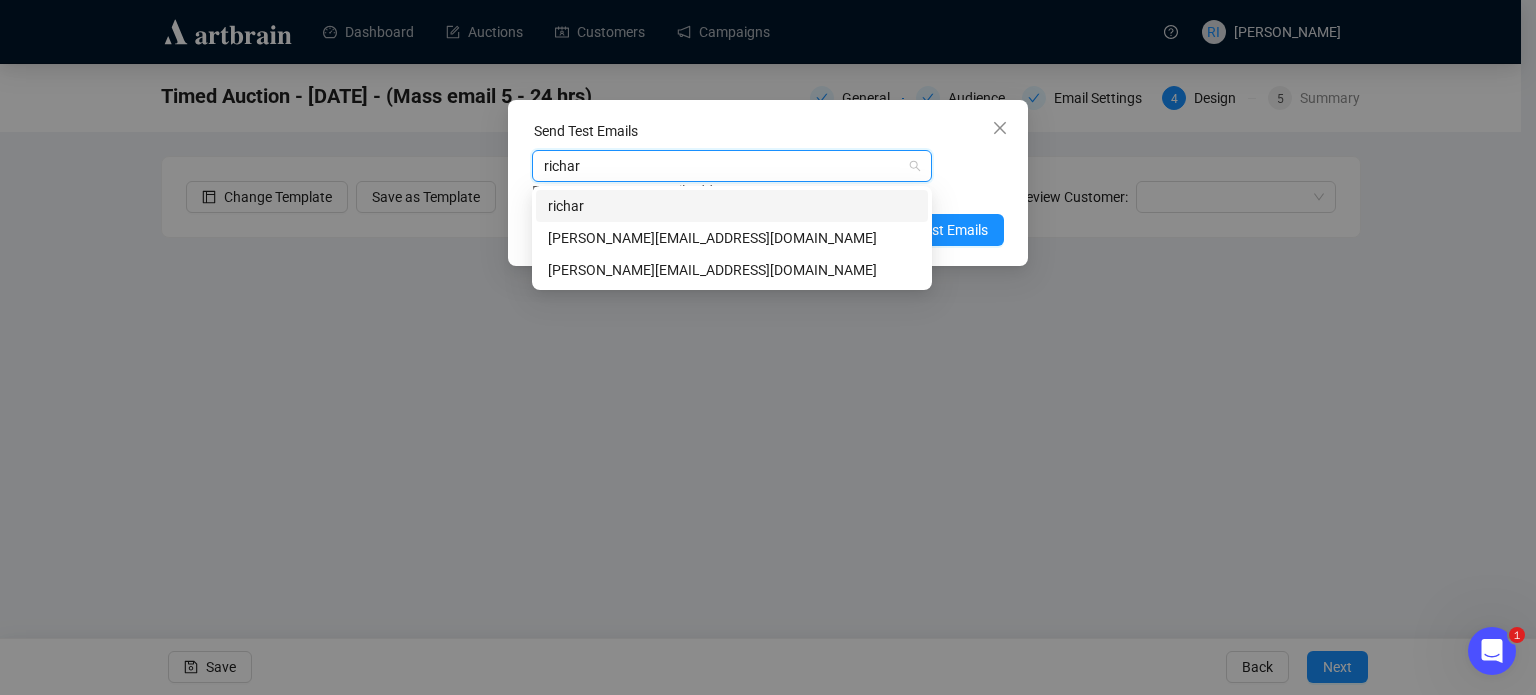 type on "[PERSON_NAME]" 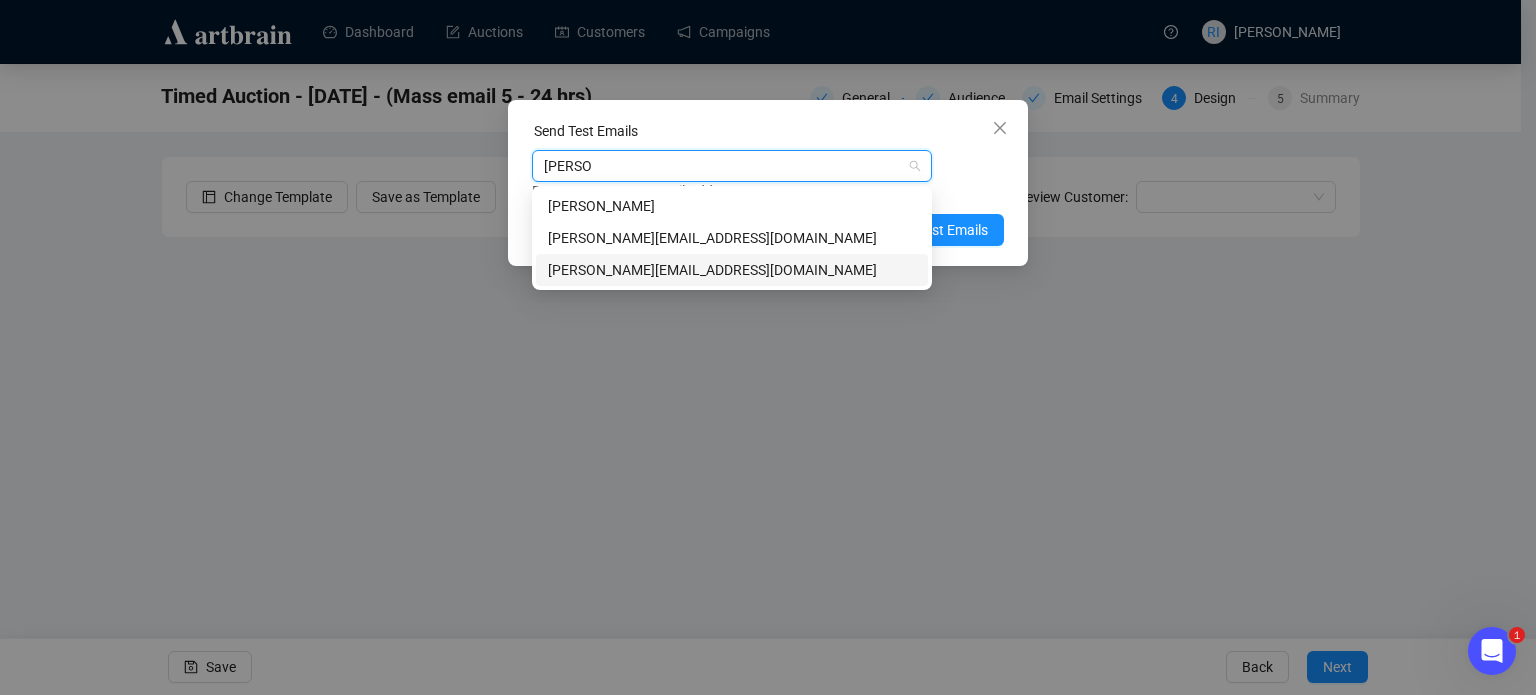 click on "[PERSON_NAME][EMAIL_ADDRESS][DOMAIN_NAME]" at bounding box center [732, 270] 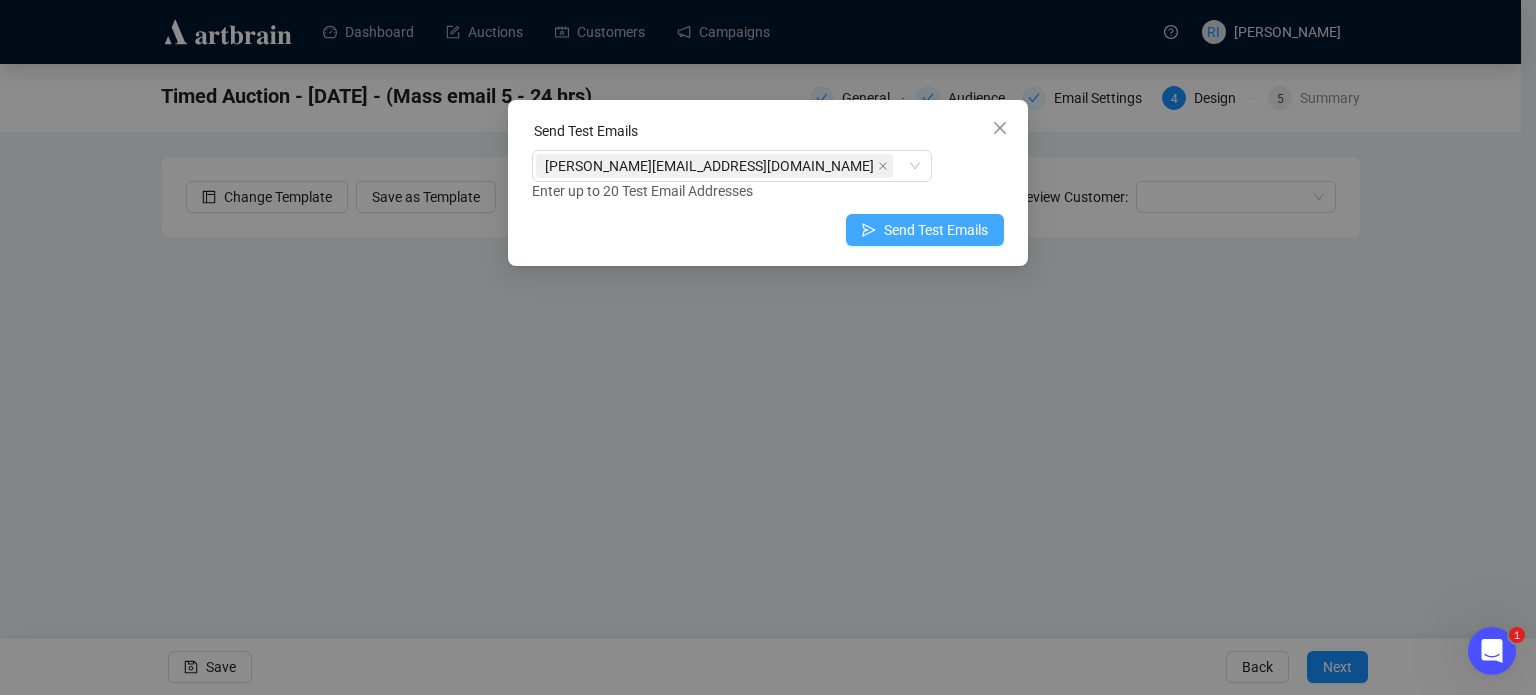 click on "Send Test Emails" at bounding box center [936, 230] 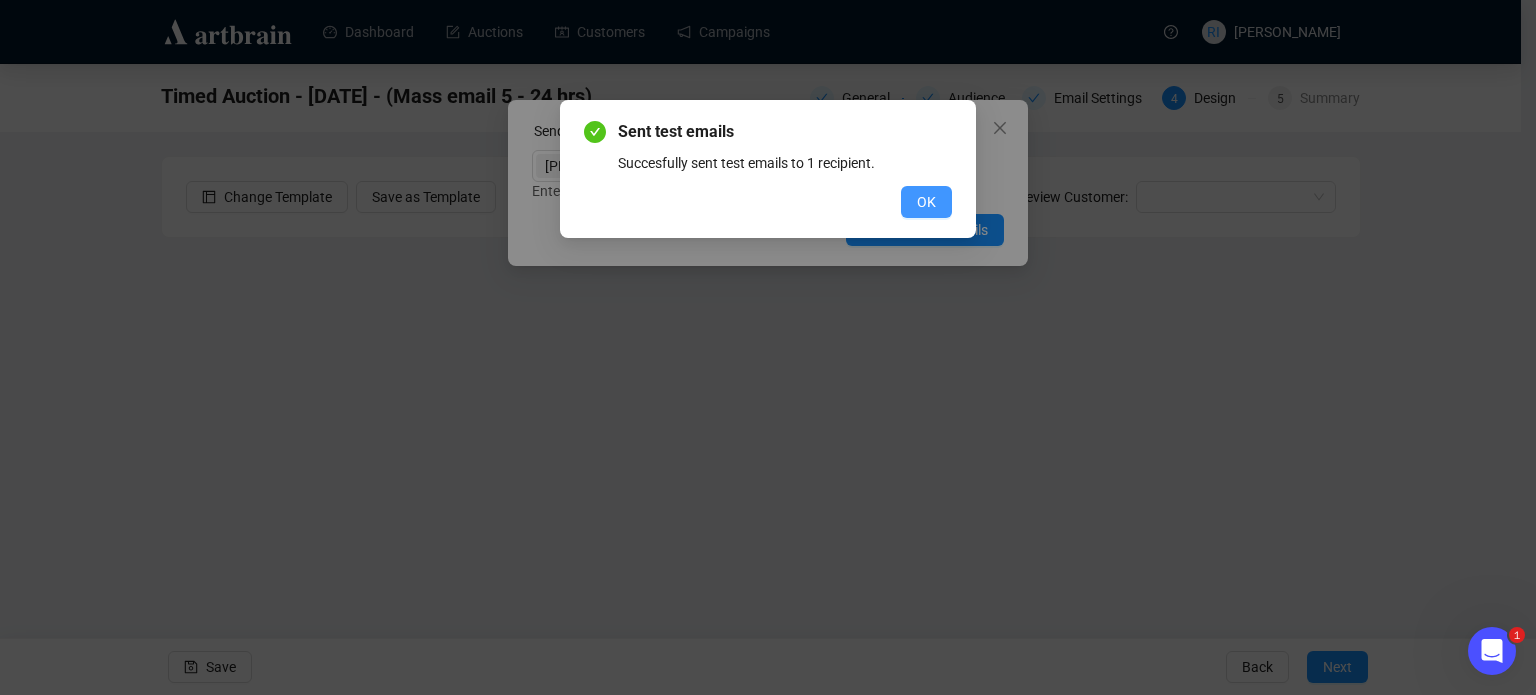 click on "OK" at bounding box center (926, 202) 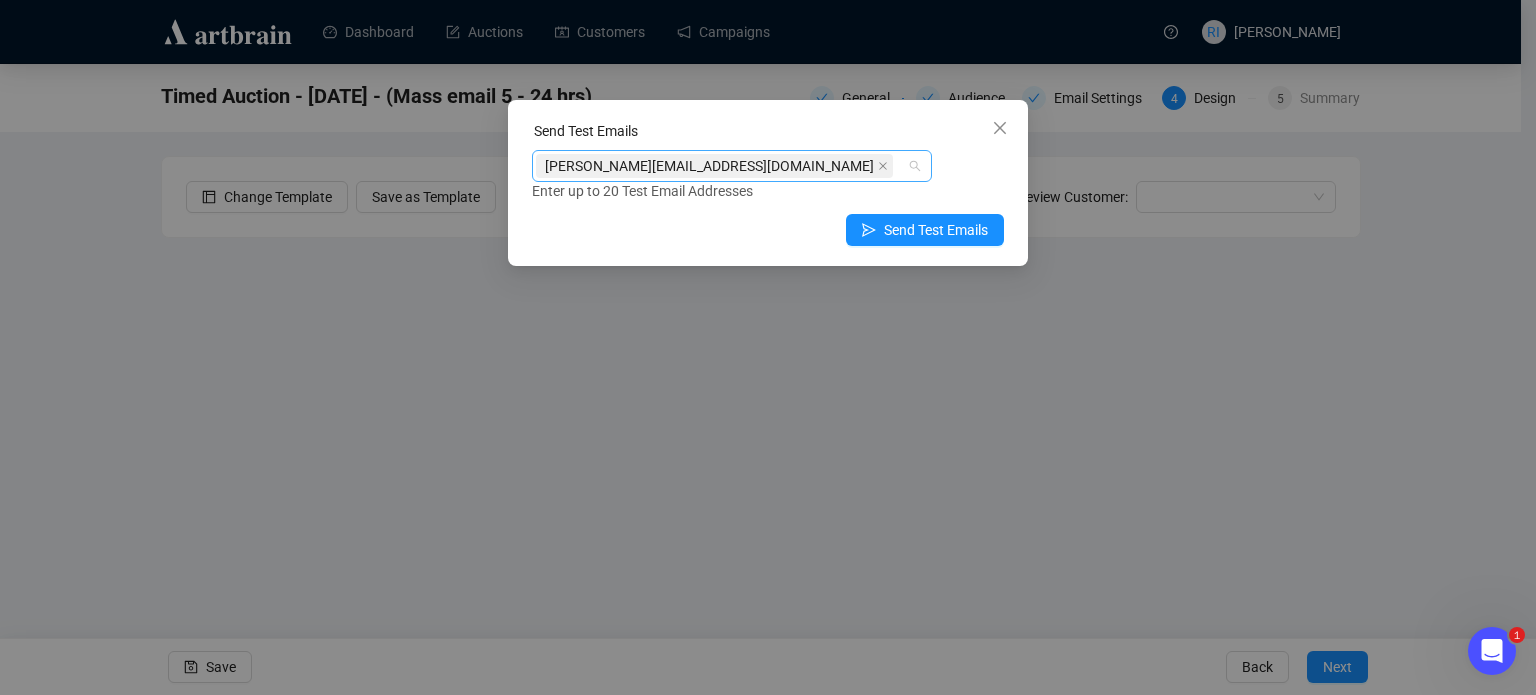 click on "[PERSON_NAME][EMAIL_ADDRESS][DOMAIN_NAME]" at bounding box center [714, 166] 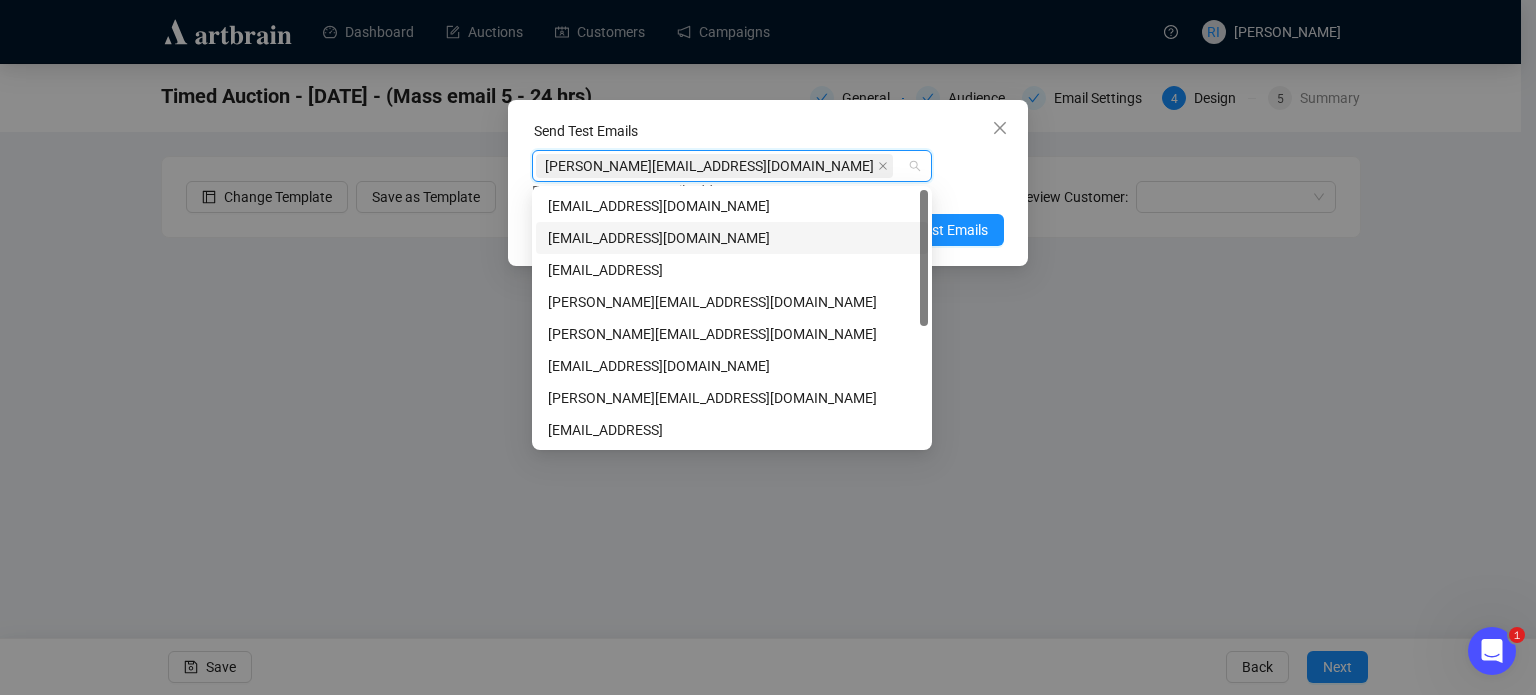 click on "[PERSON_NAME][EMAIL_ADDRESS][DOMAIN_NAME]" at bounding box center (714, 166) 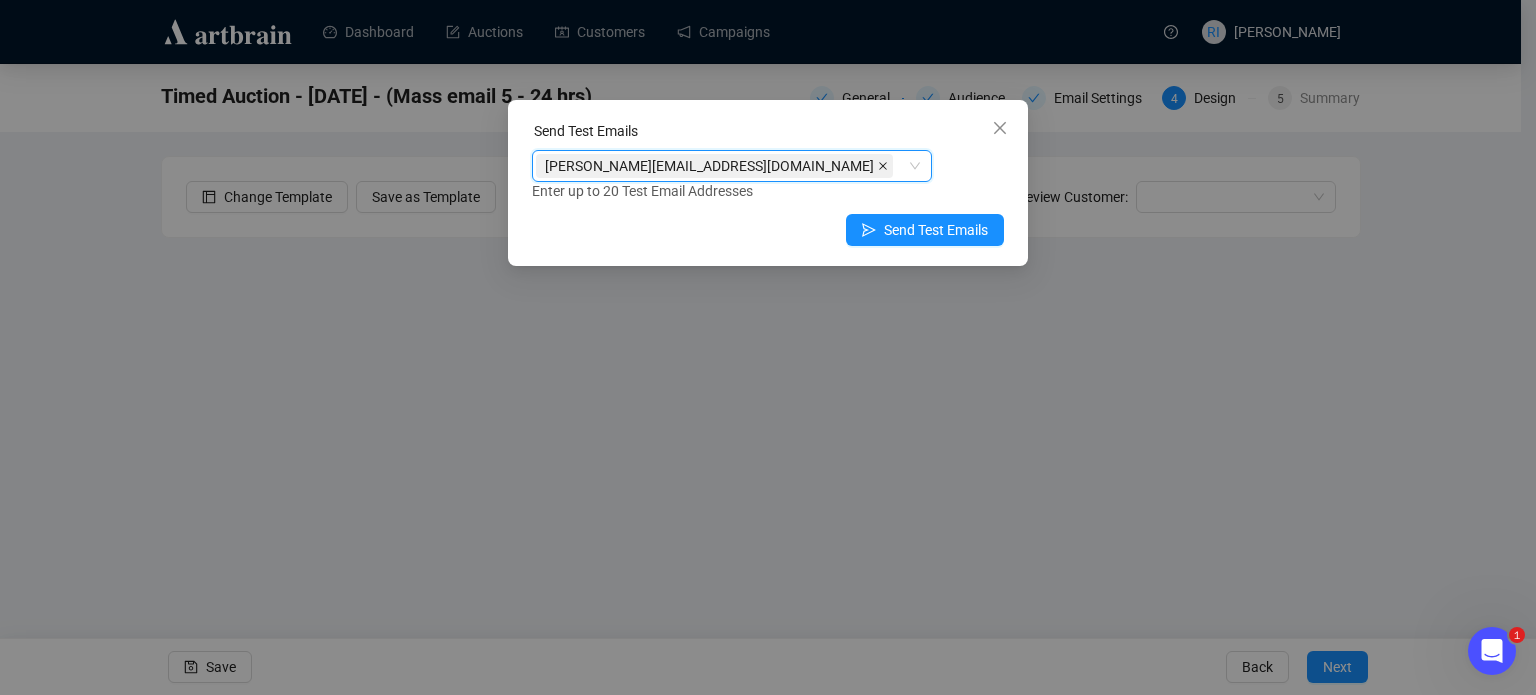 click 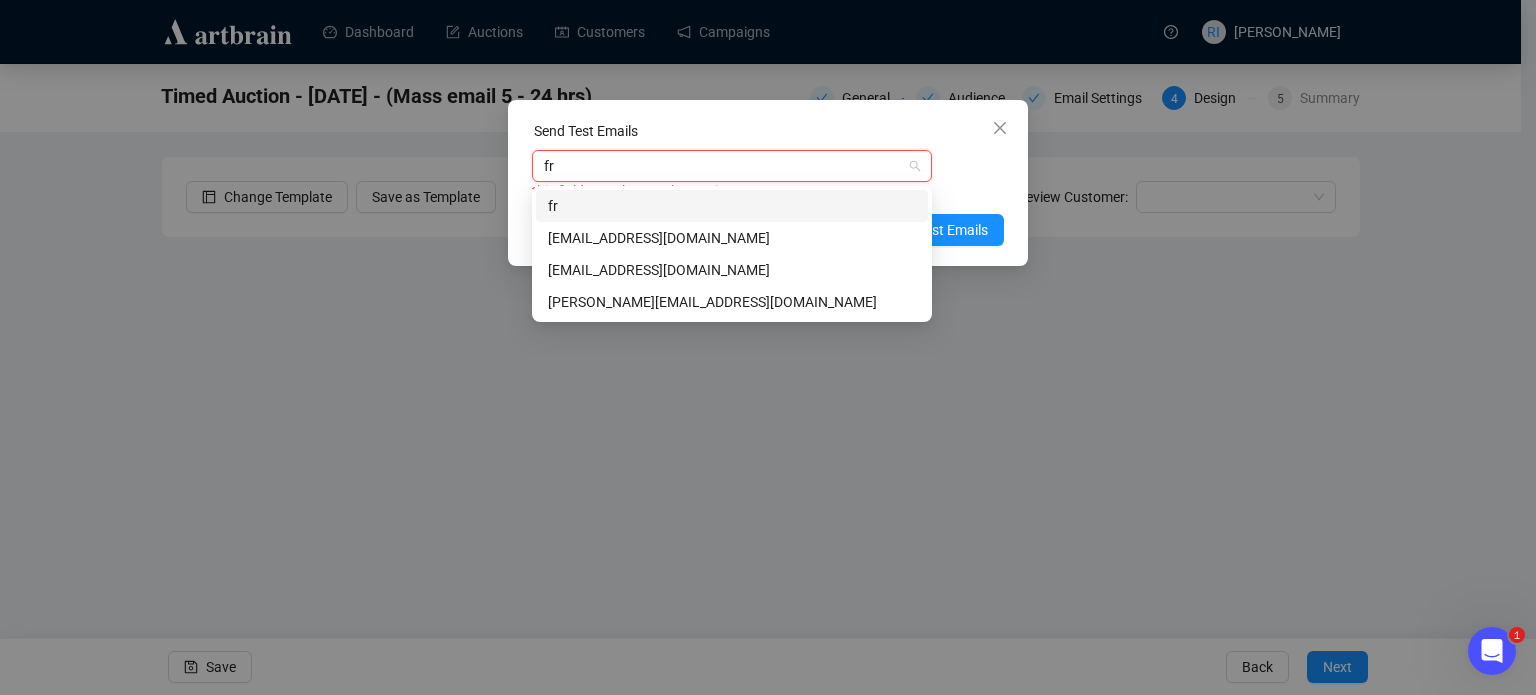 type on "fra" 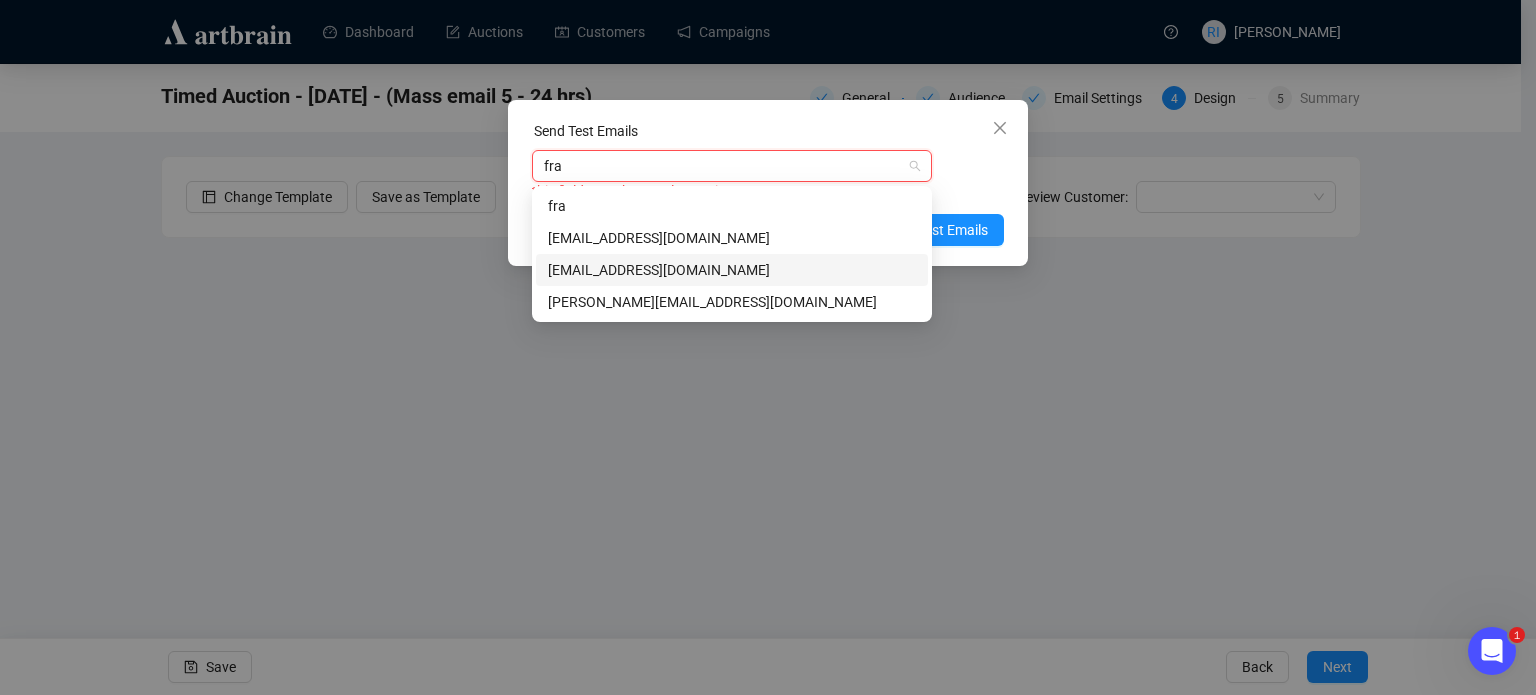 click on "[EMAIL_ADDRESS][DOMAIN_NAME]" at bounding box center [732, 270] 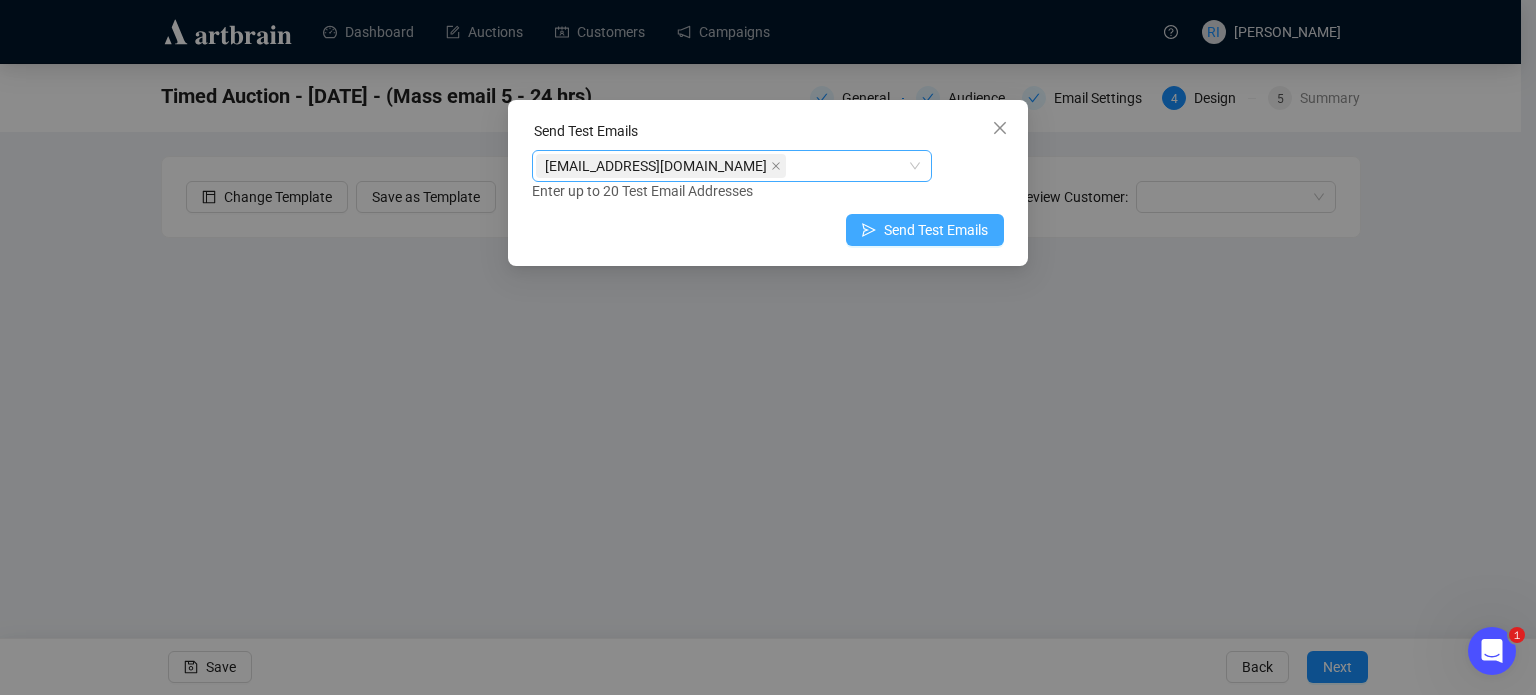 click on "Send Test Emails" at bounding box center (936, 230) 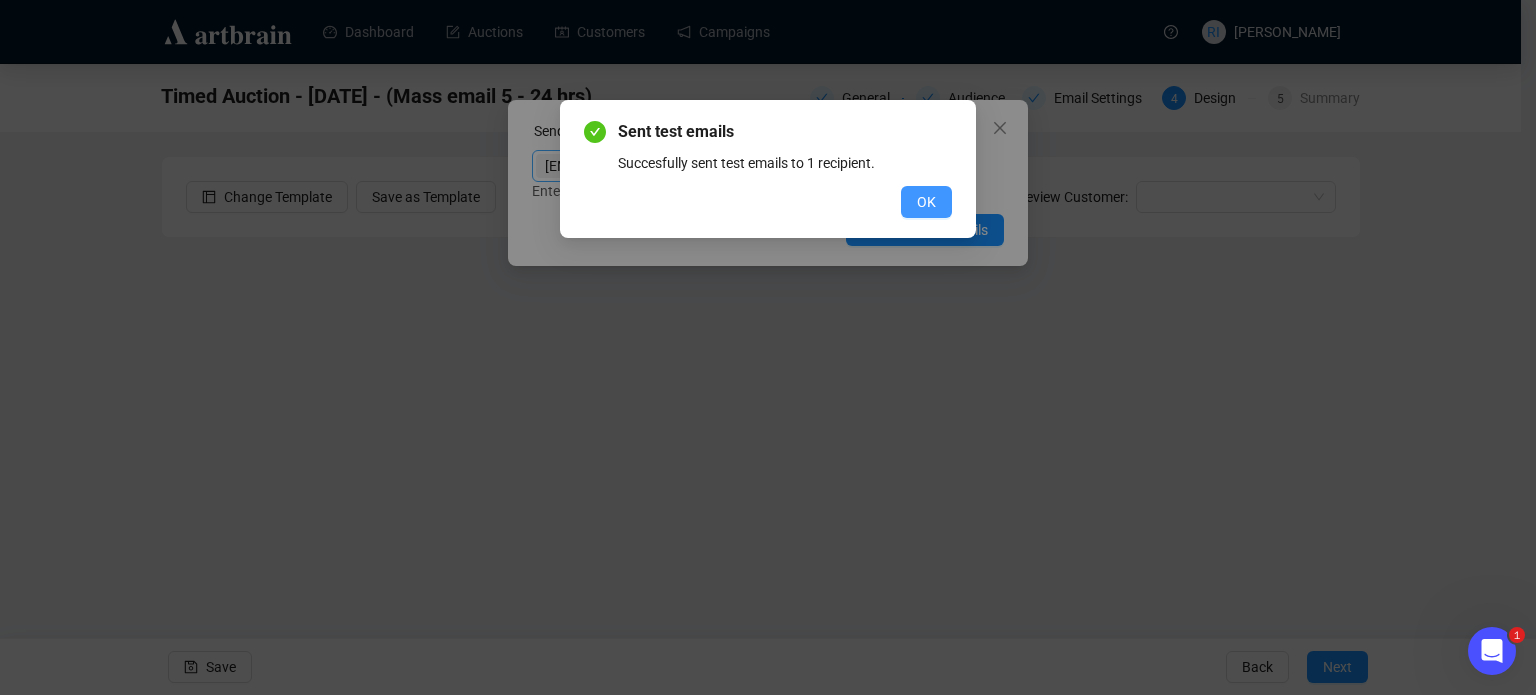 click on "OK" at bounding box center (926, 202) 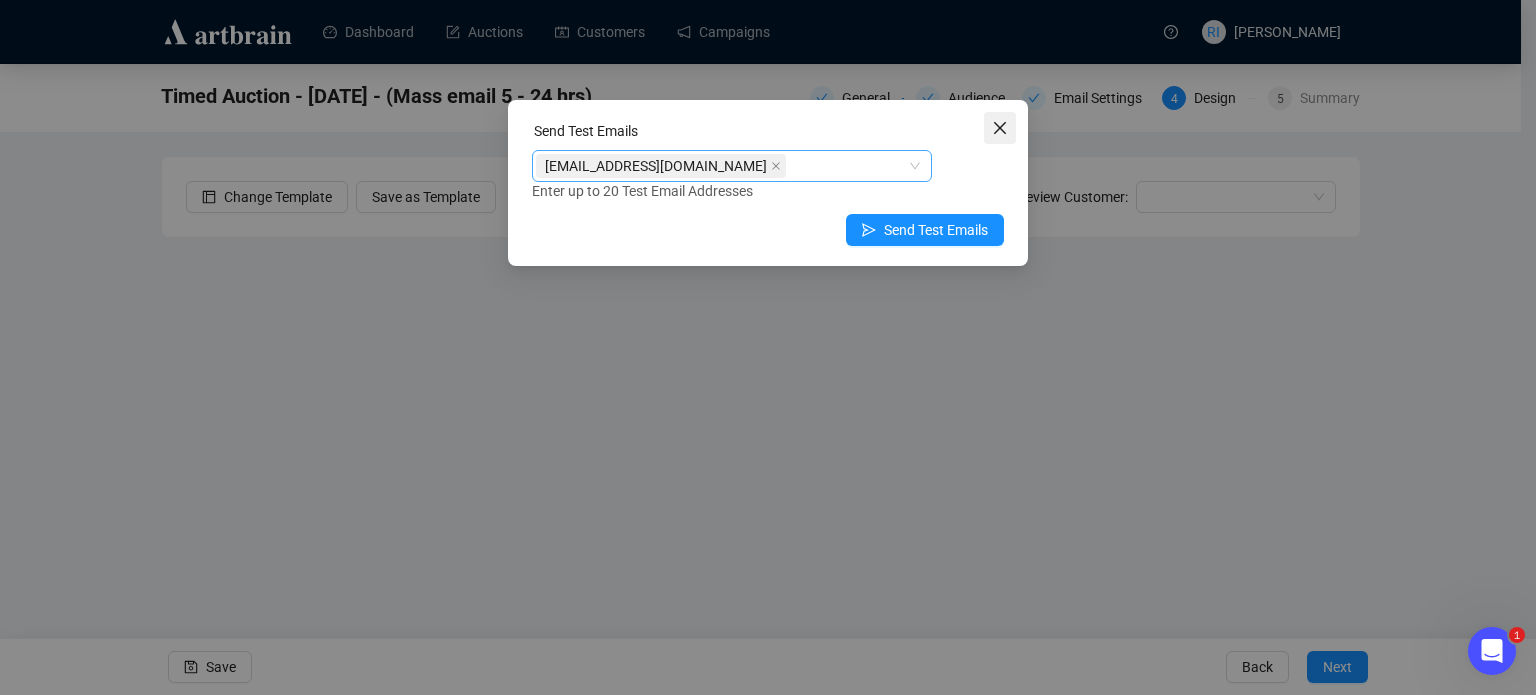 click 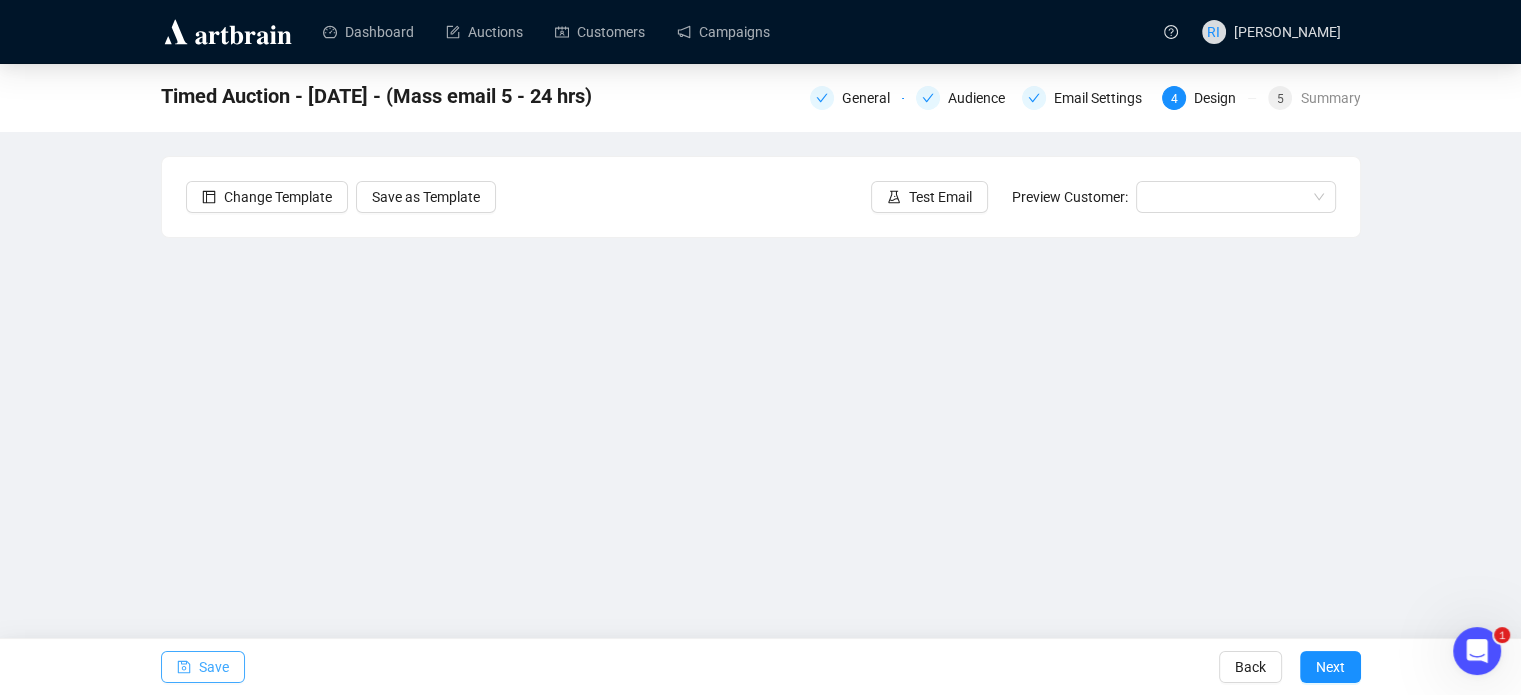 click on "Save" at bounding box center [214, 667] 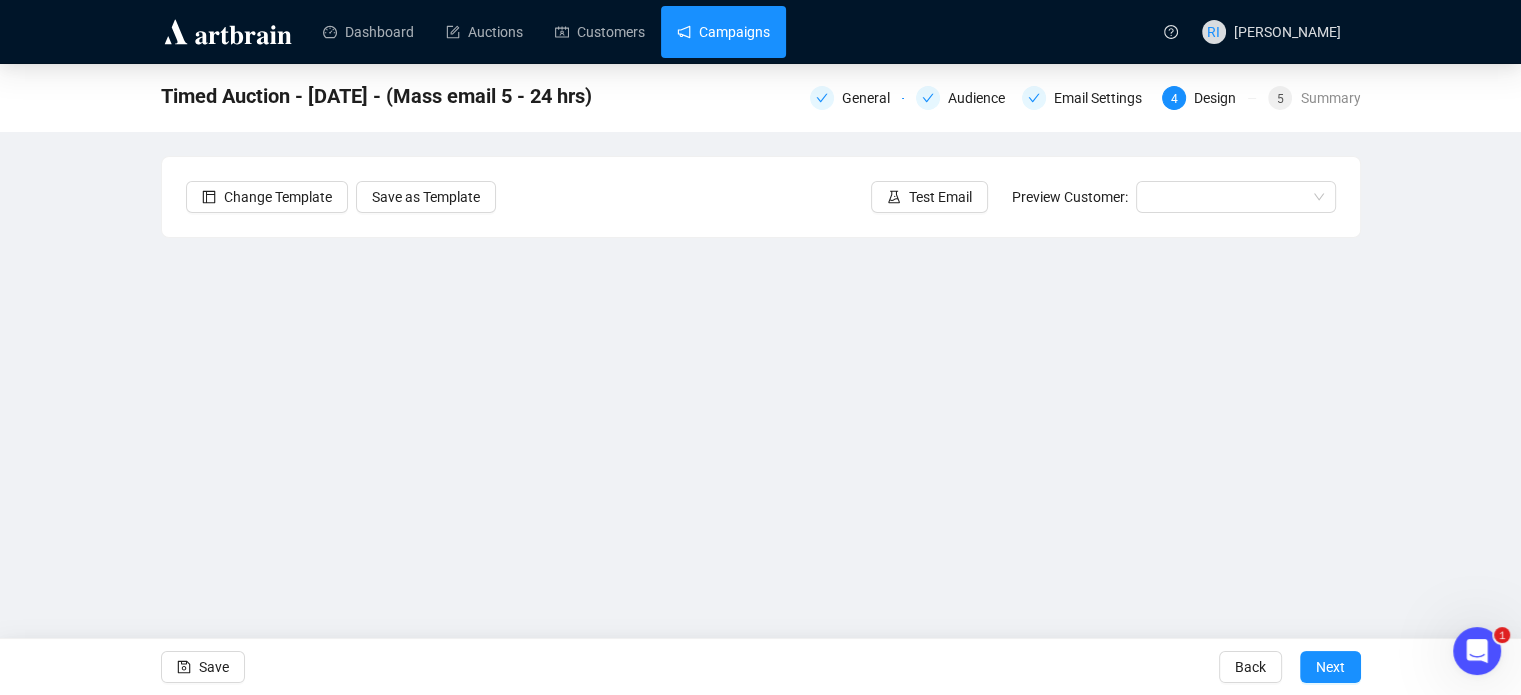click on "Campaigns" at bounding box center (723, 32) 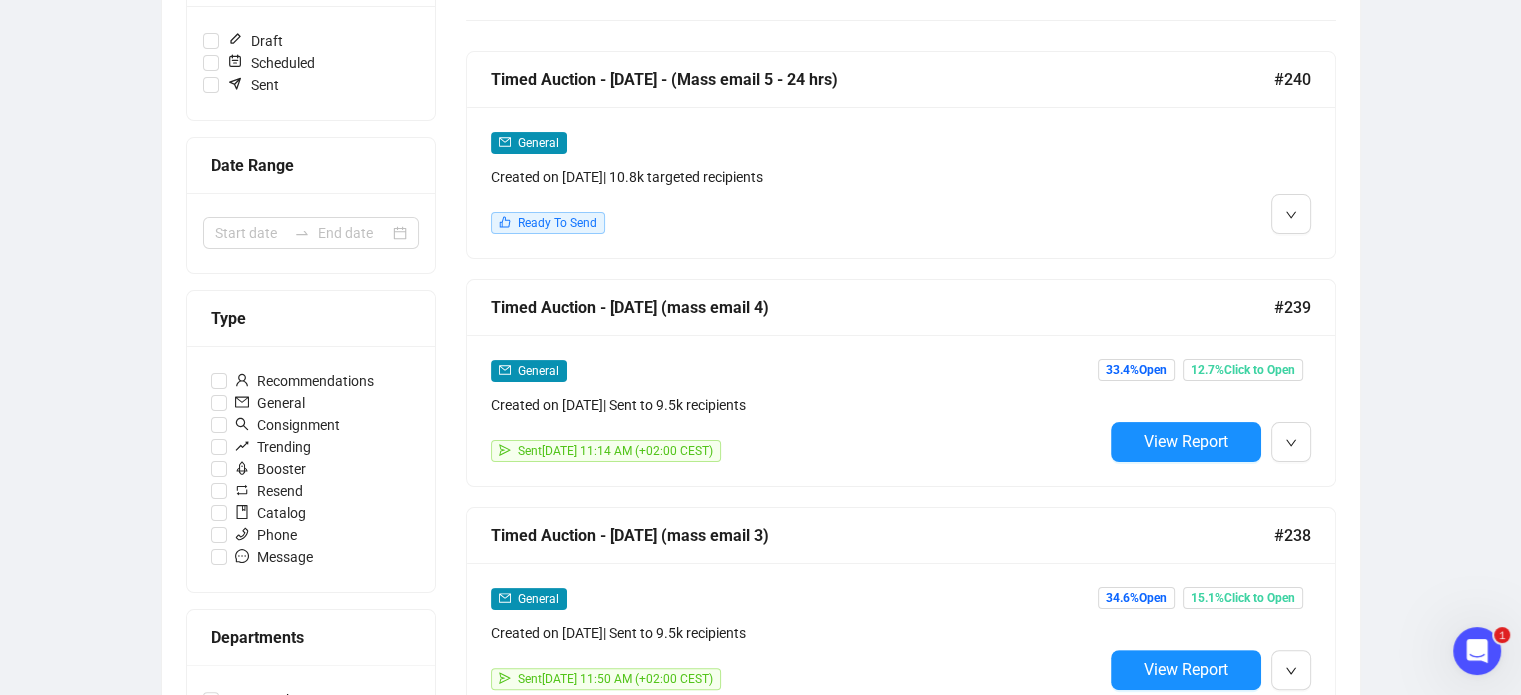 scroll, scrollTop: 0, scrollLeft: 0, axis: both 